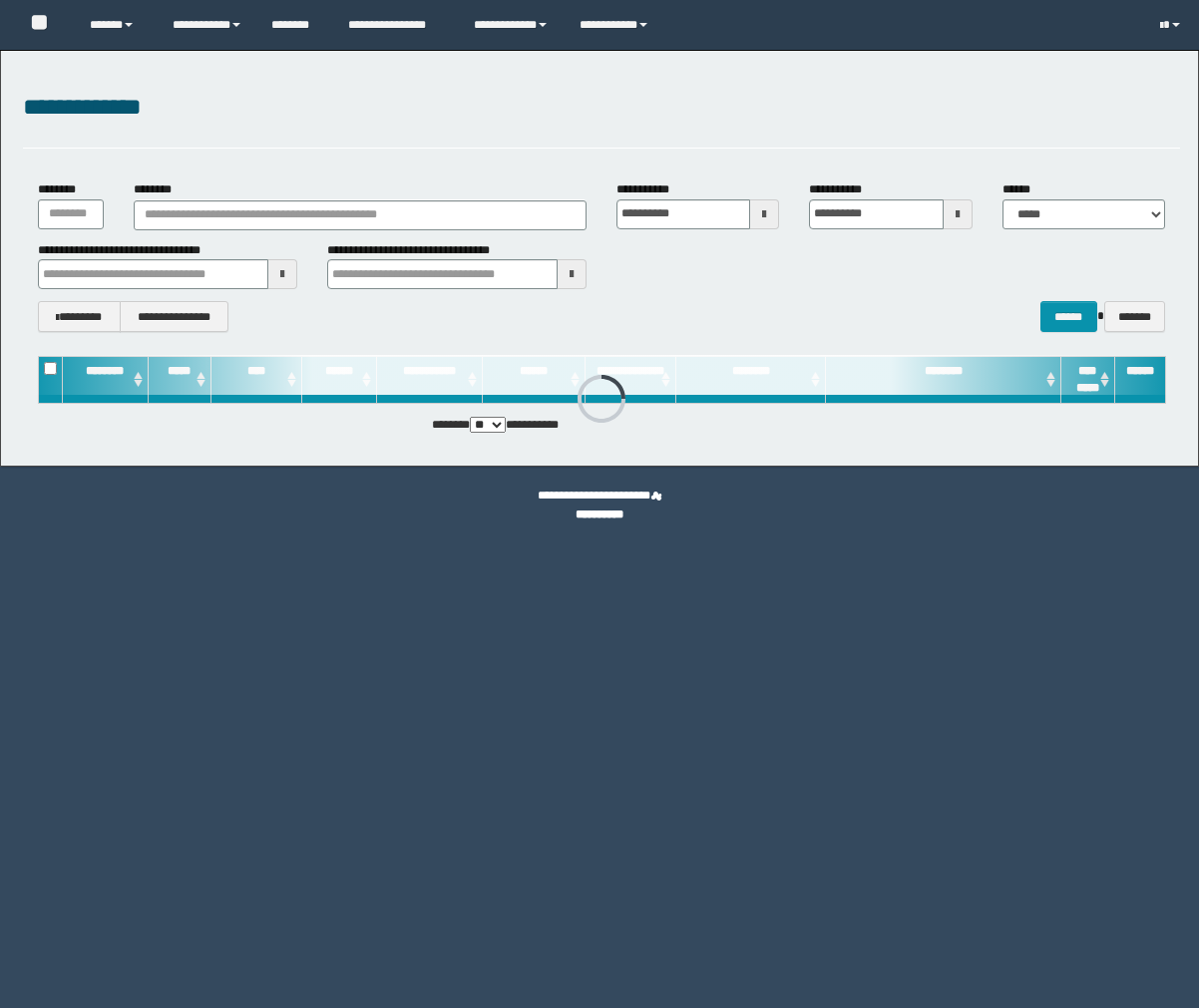 scroll, scrollTop: 0, scrollLeft: 0, axis: both 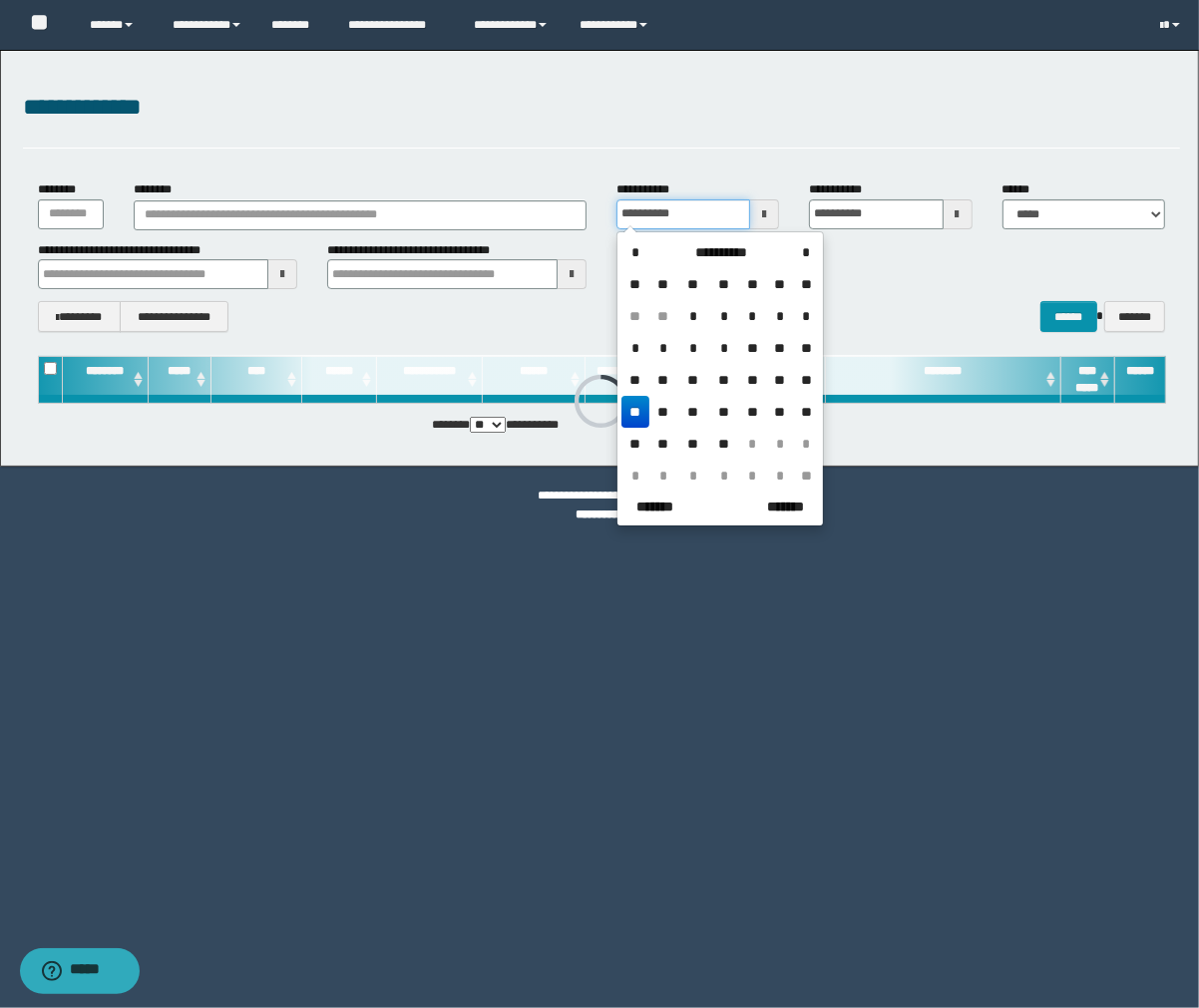 drag, startPoint x: 725, startPoint y: 216, endPoint x: 530, endPoint y: 205, distance: 195.31001 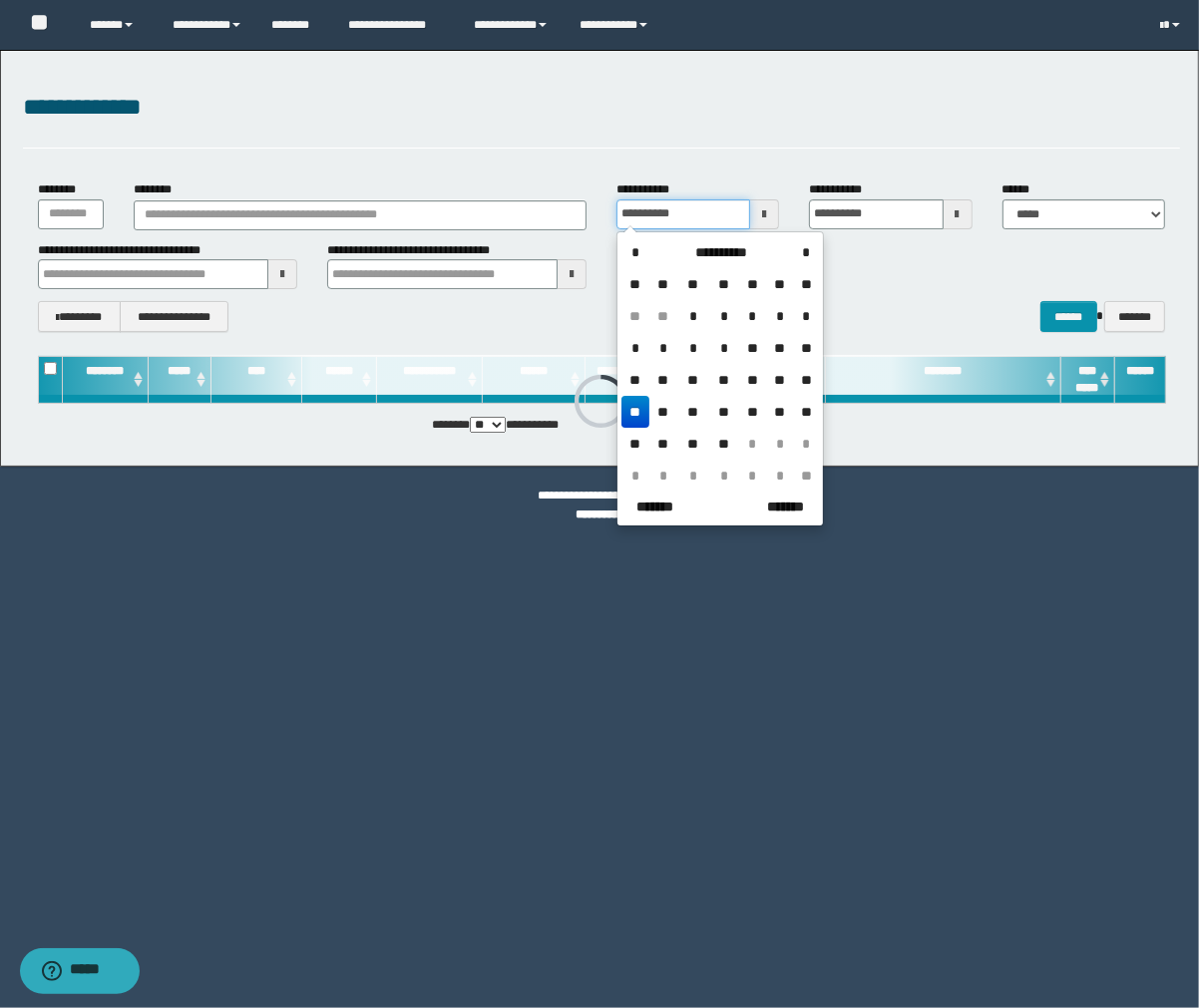 click on "**********" at bounding box center (601, 204) 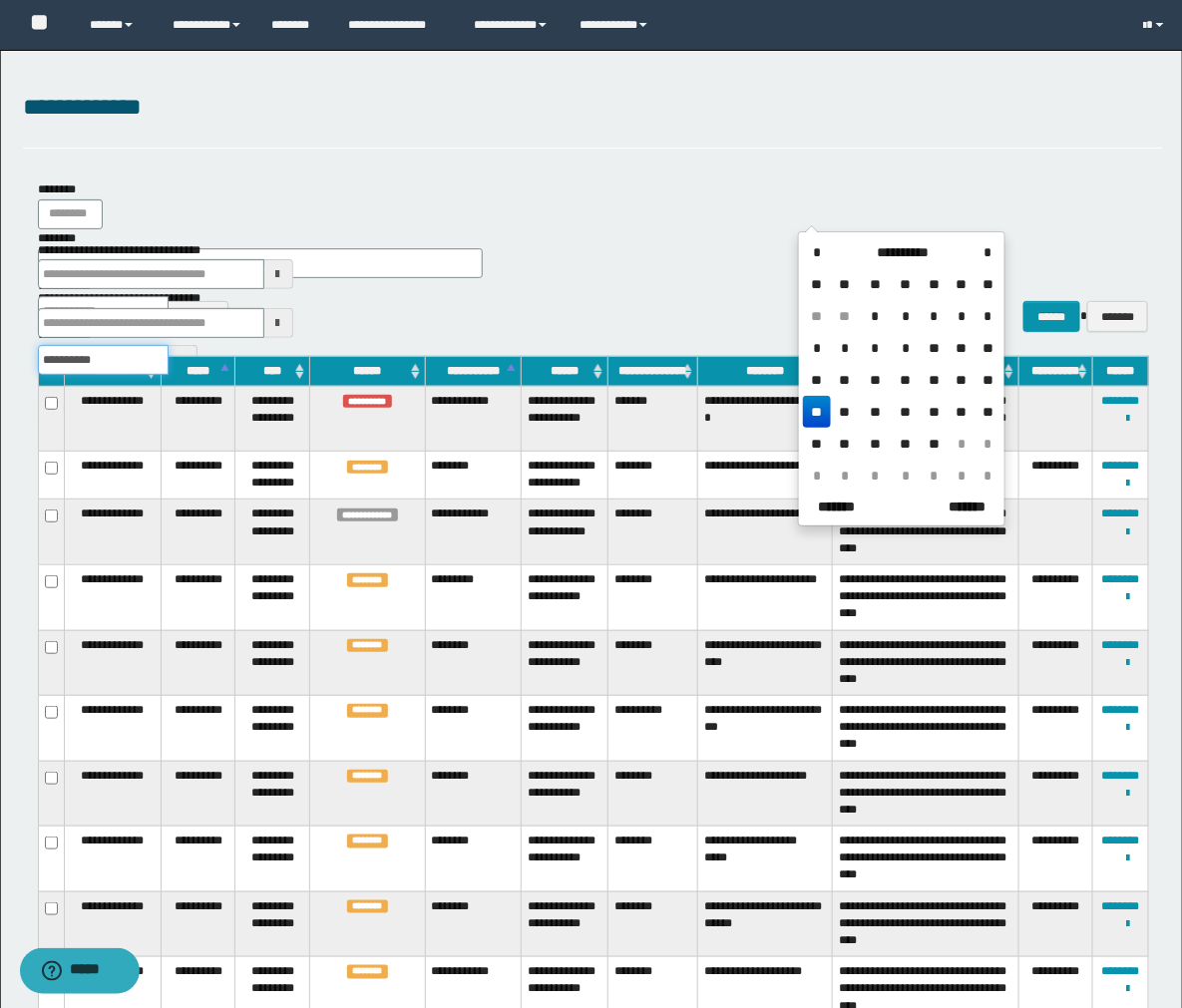 drag, startPoint x: 908, startPoint y: 212, endPoint x: 769, endPoint y: 219, distance: 139.17615 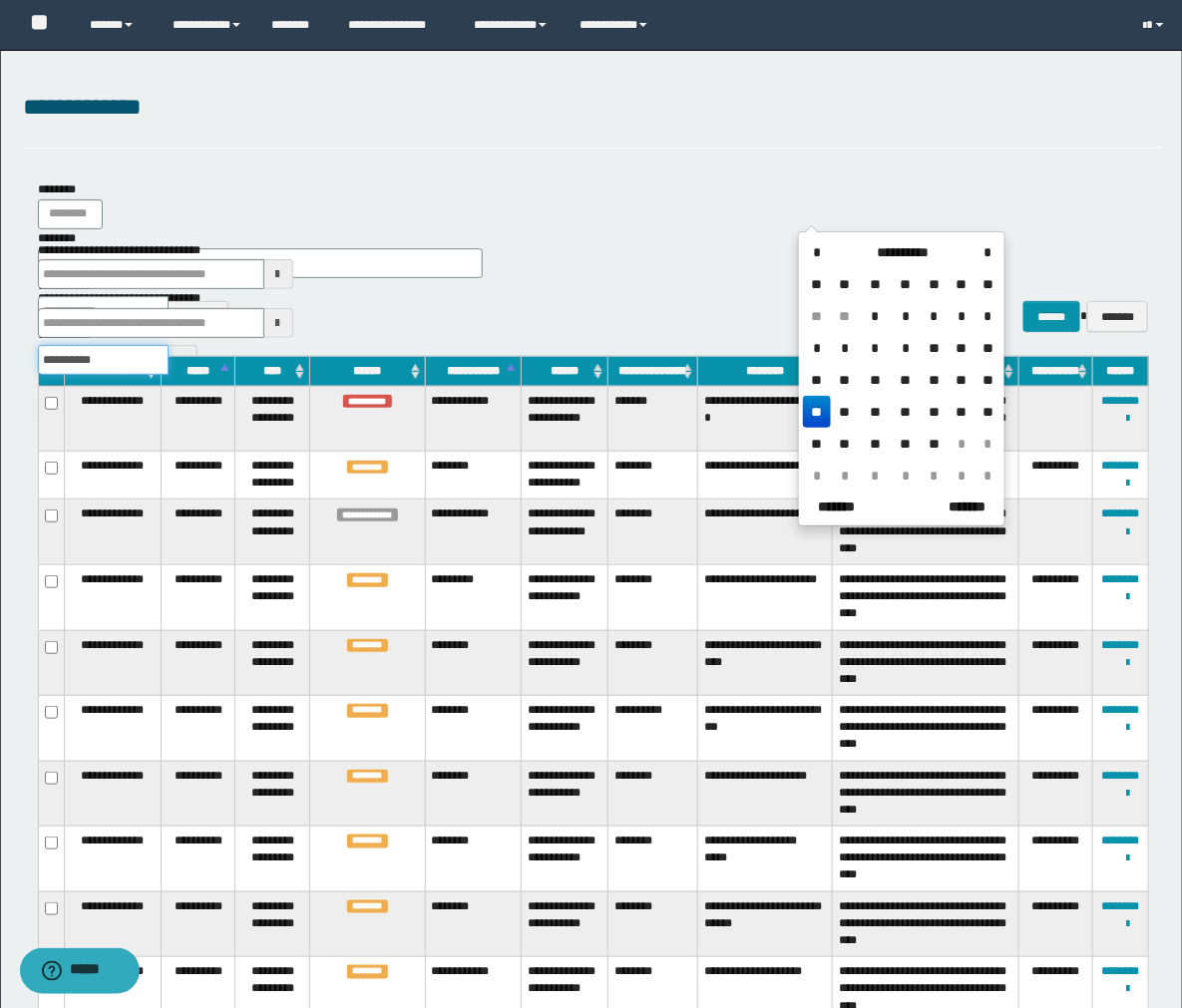 click on "**********" at bounding box center (593, 204) 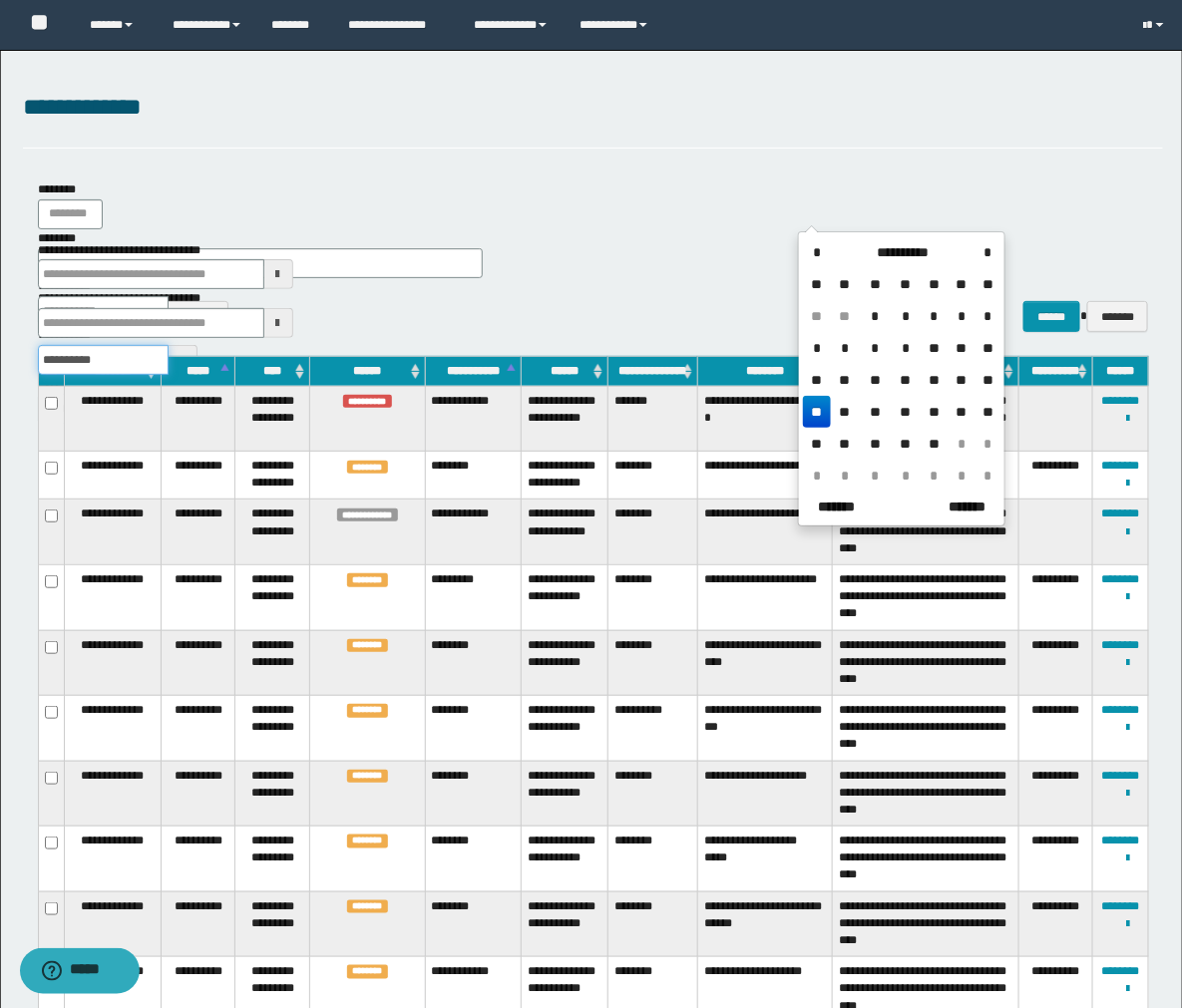 type 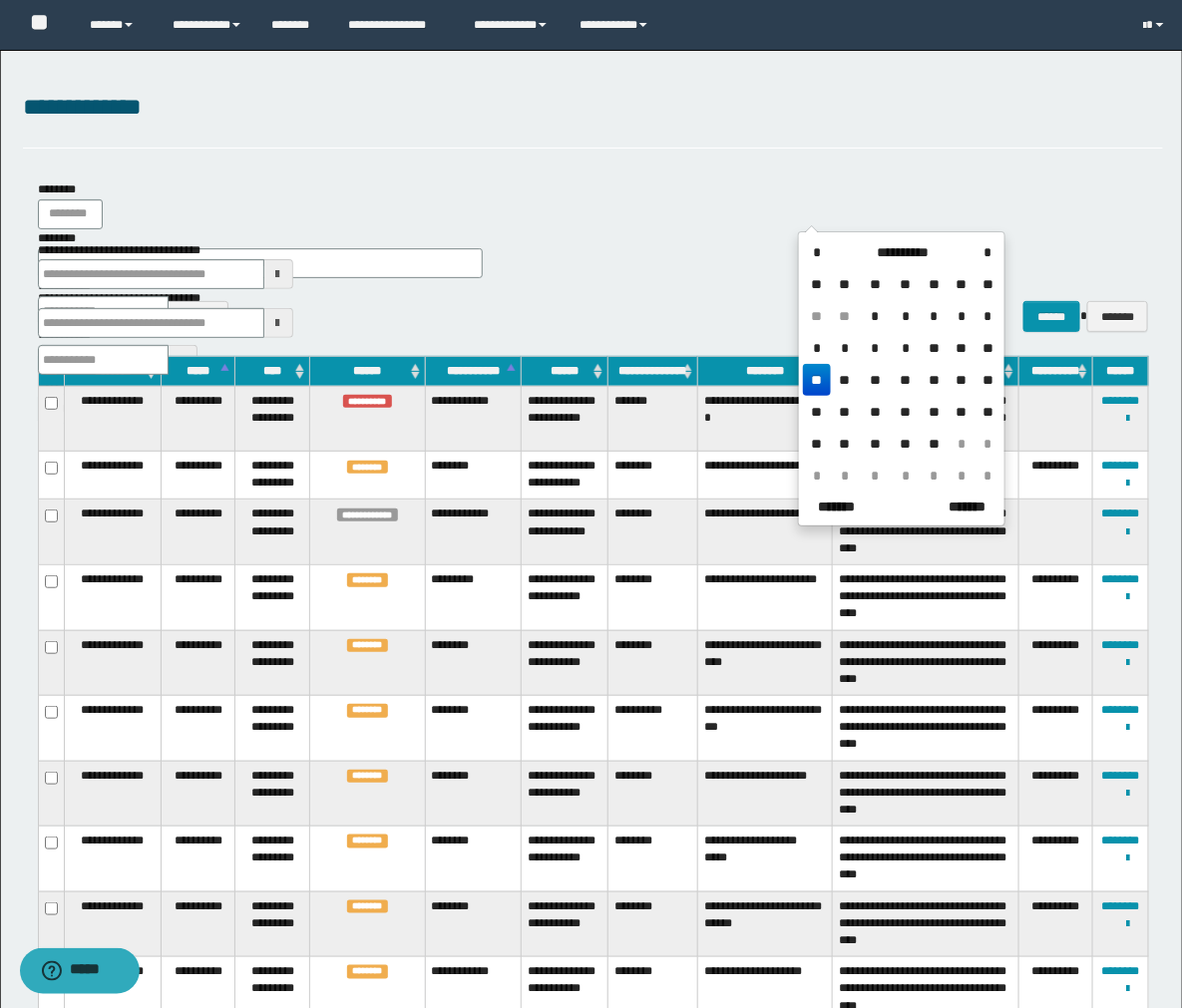 click at bounding box center [278, 274] 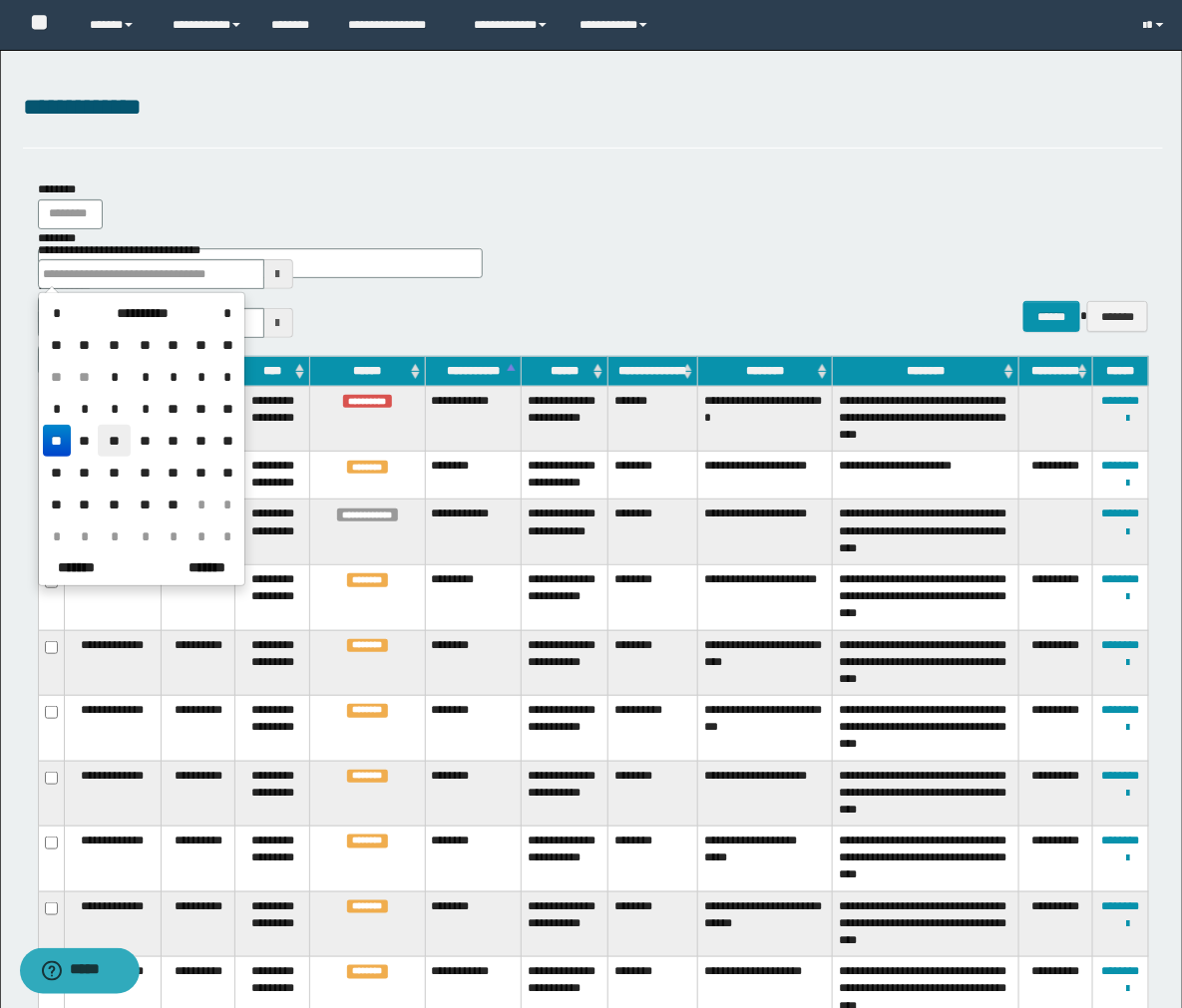 click on "**" at bounding box center (114, 441) 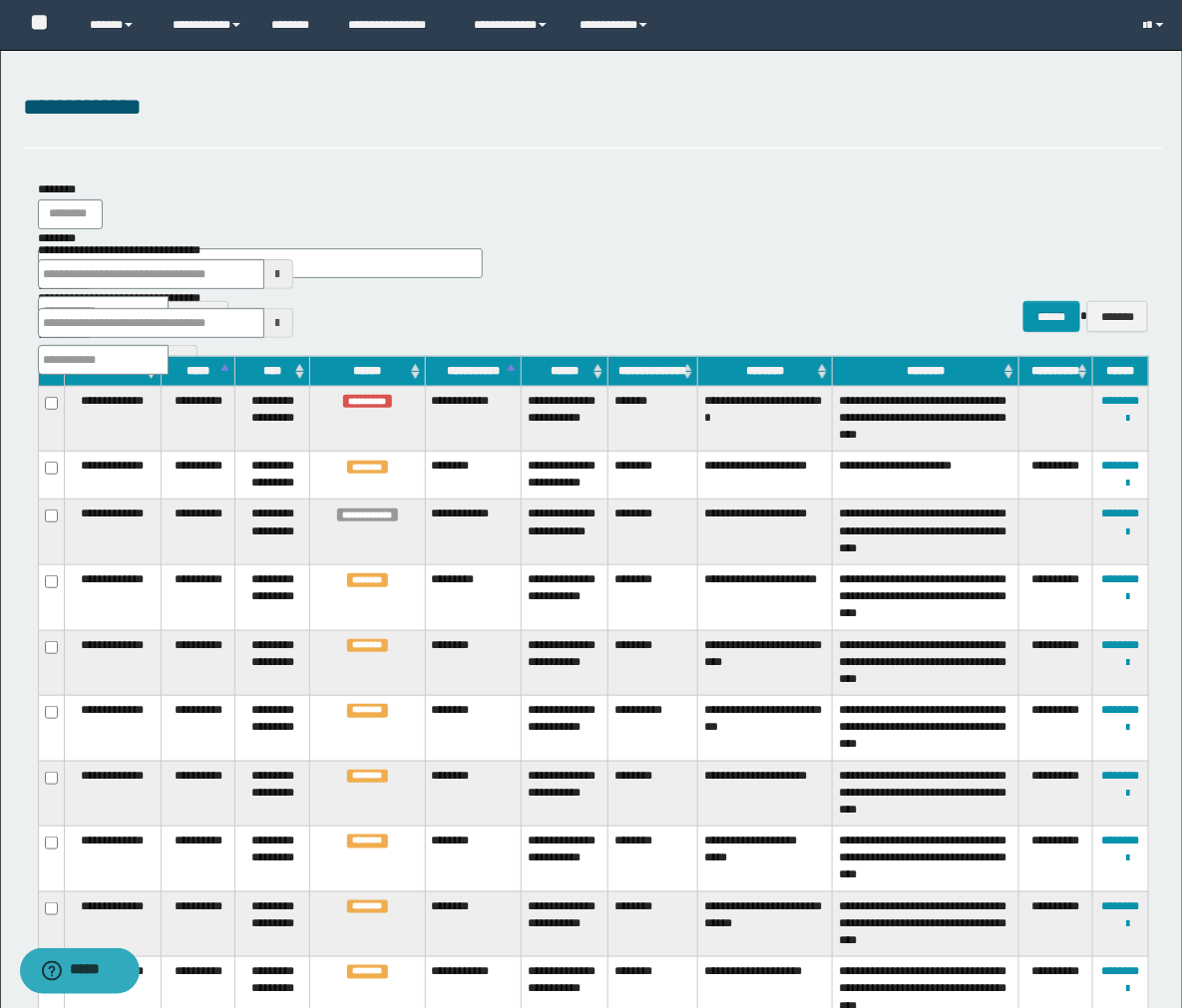 click at bounding box center (278, 274) 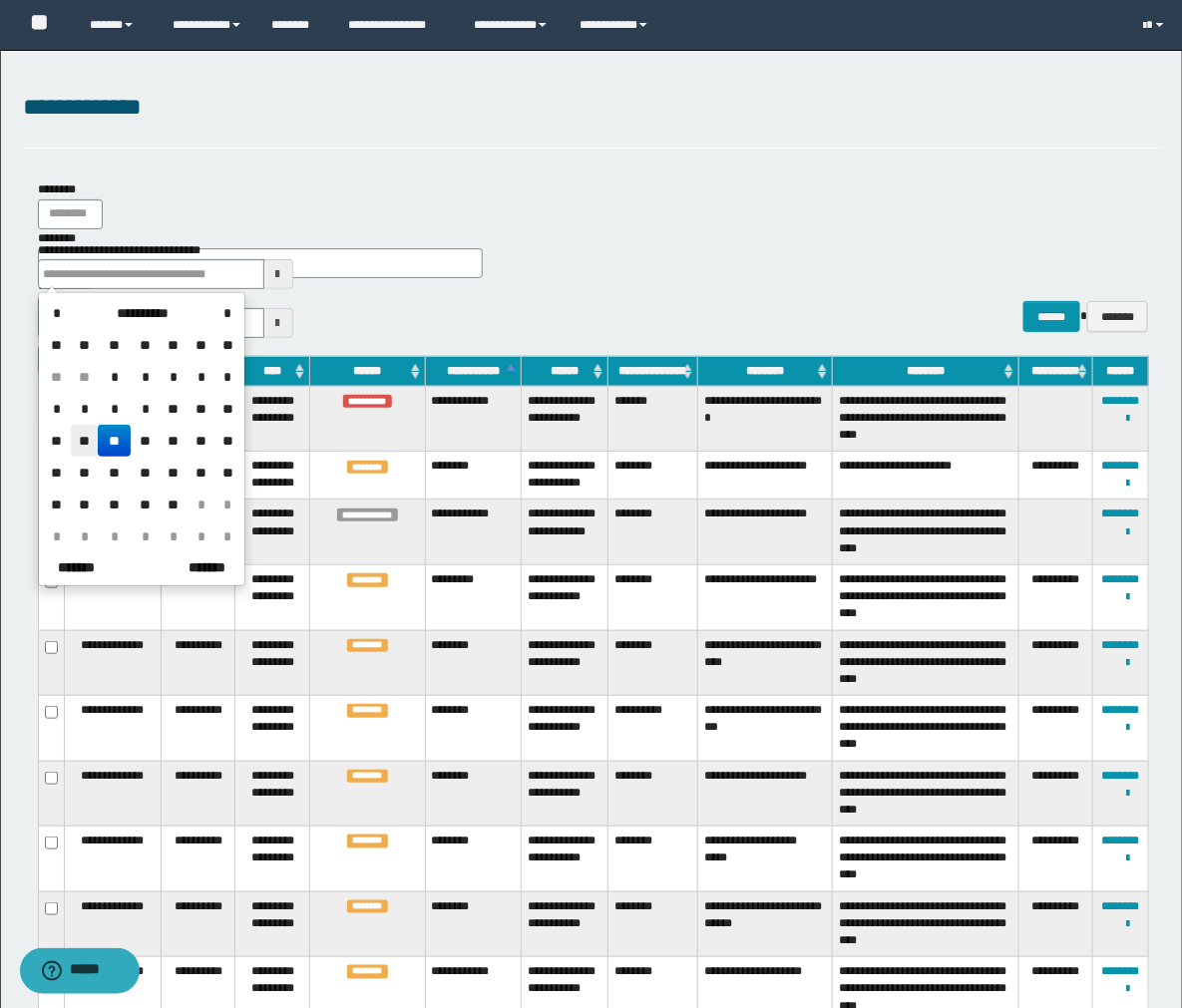 click on "**" at bounding box center [85, 441] 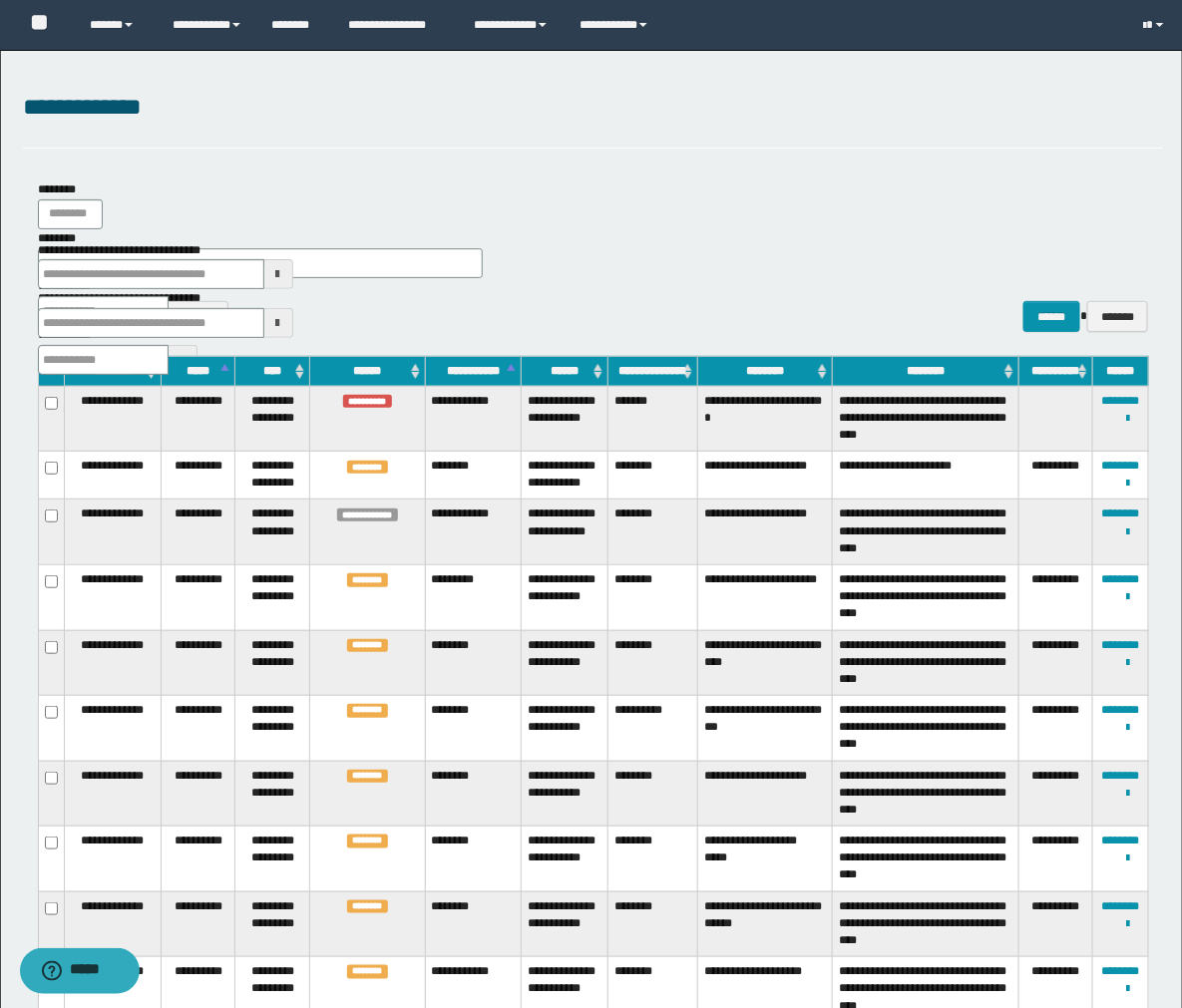 click at bounding box center [278, 323] 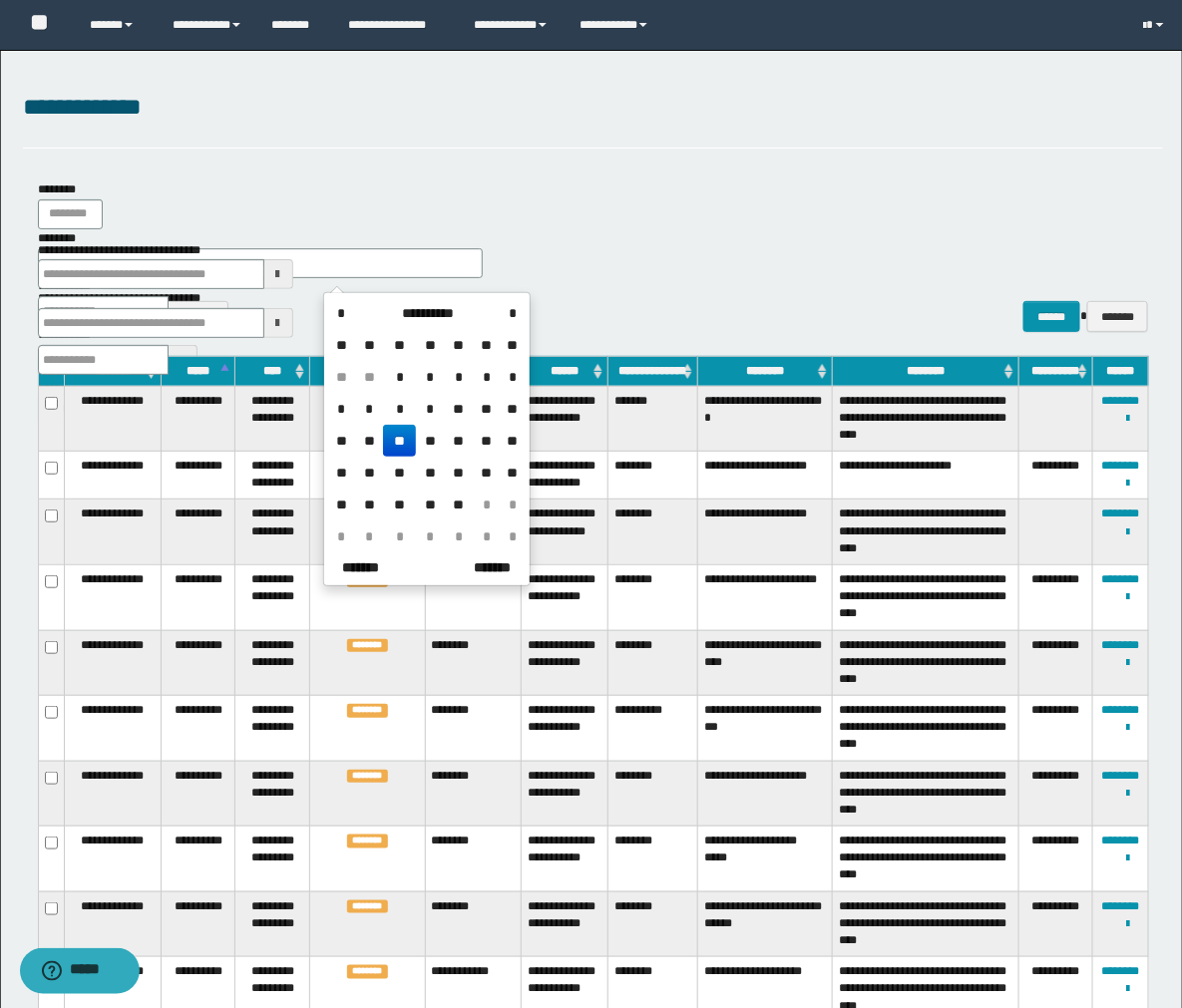 click on "**" at bounding box center [370, 441] 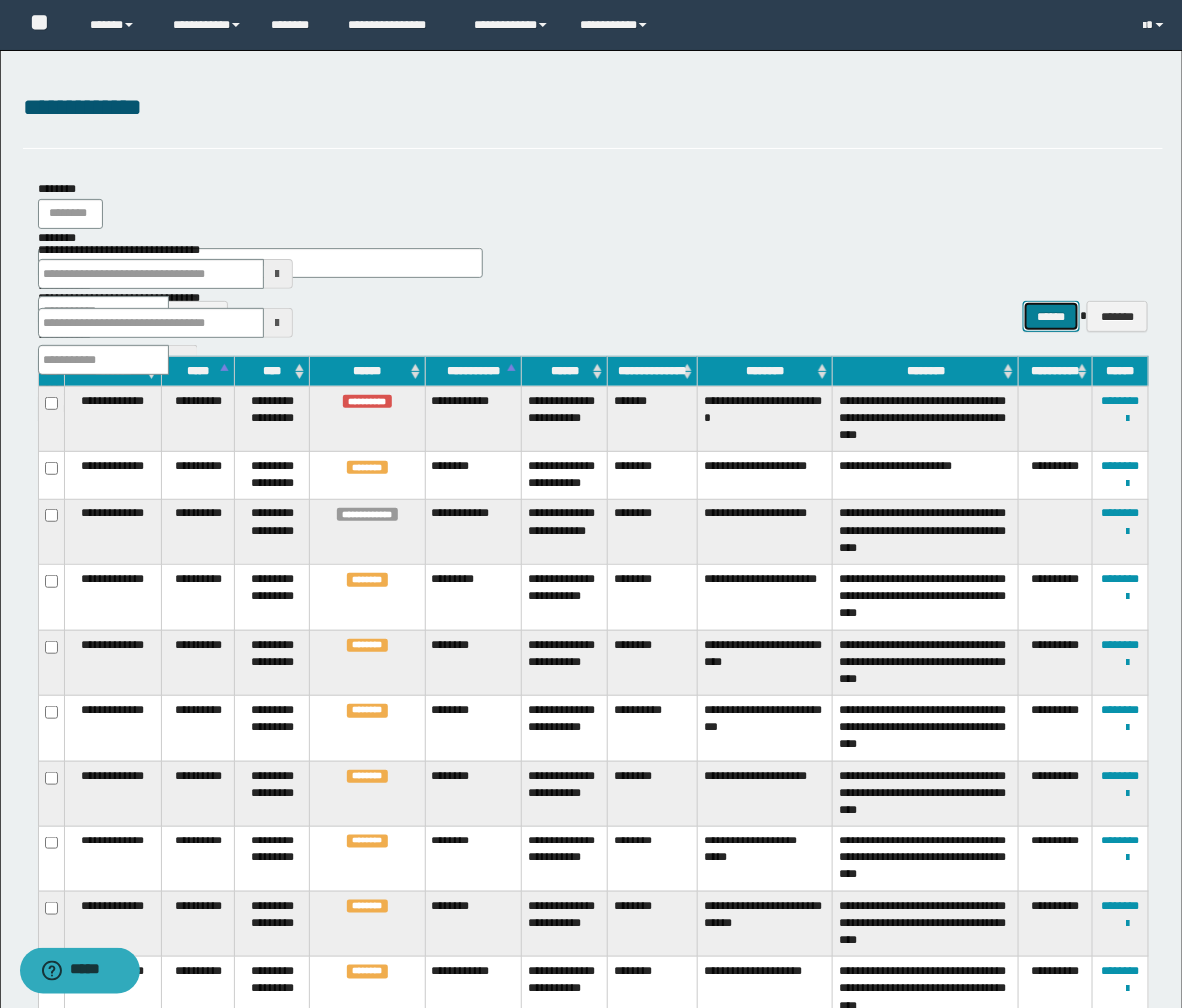 click on "******" at bounding box center [1051, 316] 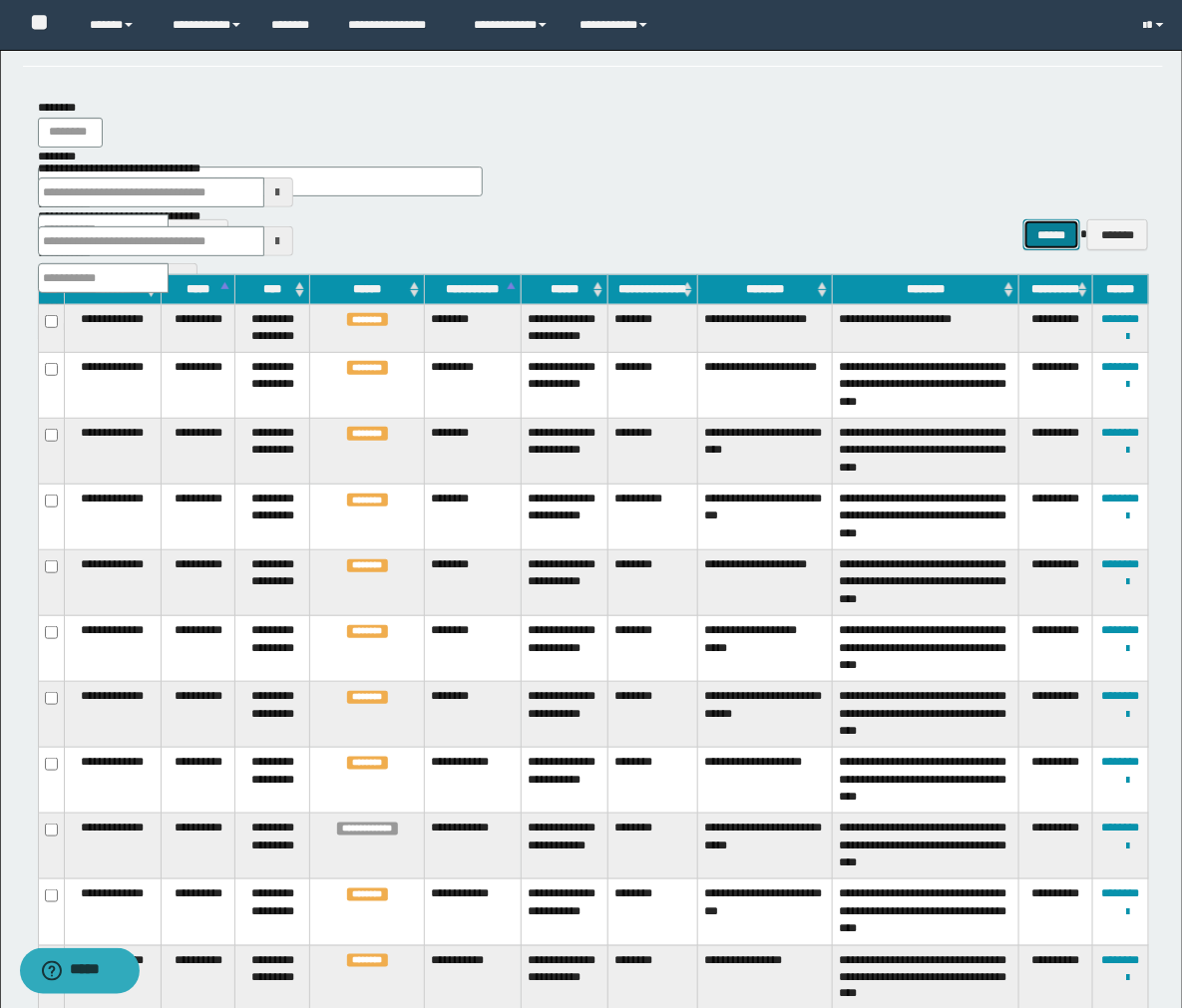 scroll, scrollTop: 0, scrollLeft: 0, axis: both 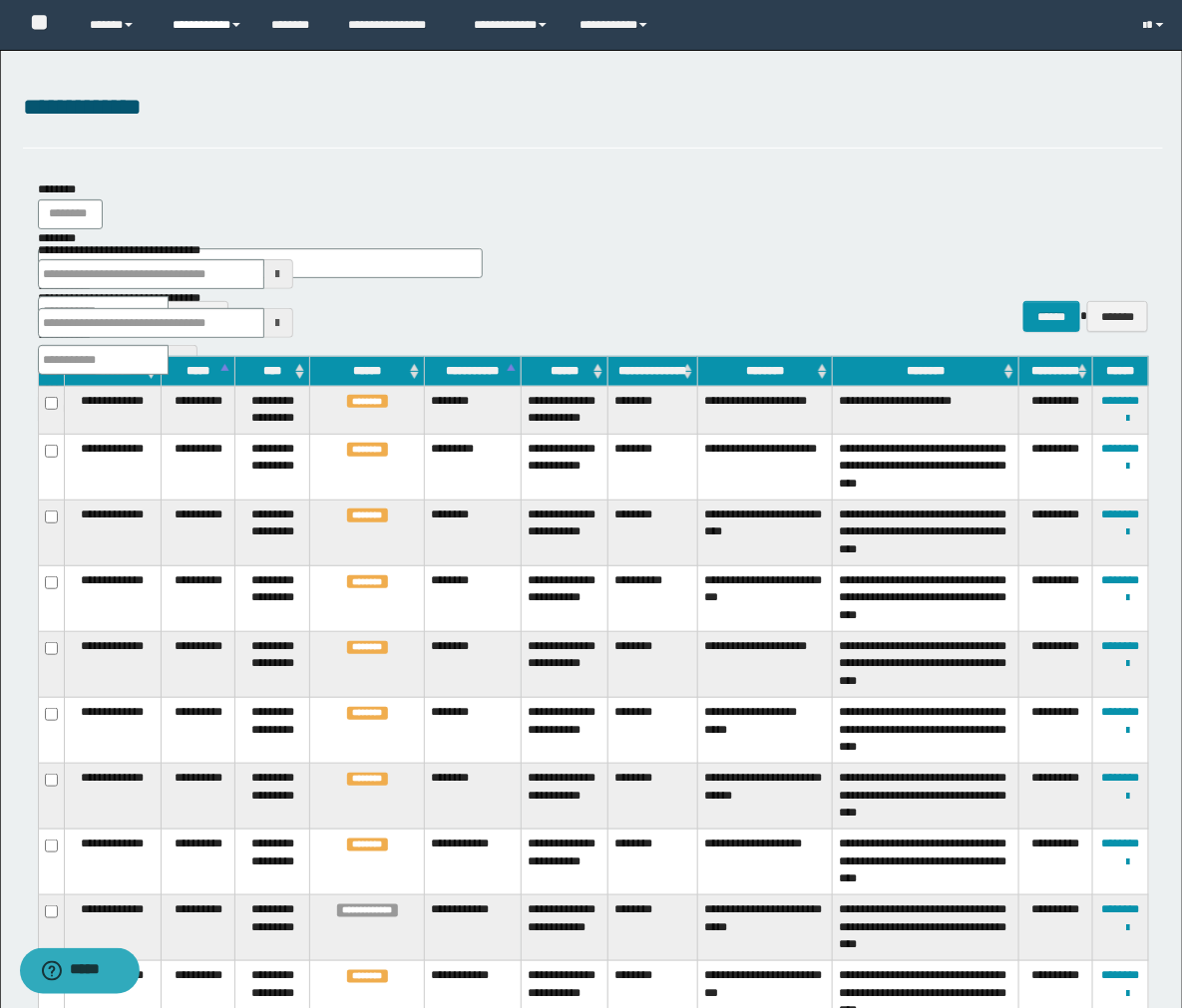 click on "**********" at bounding box center (206, 25) 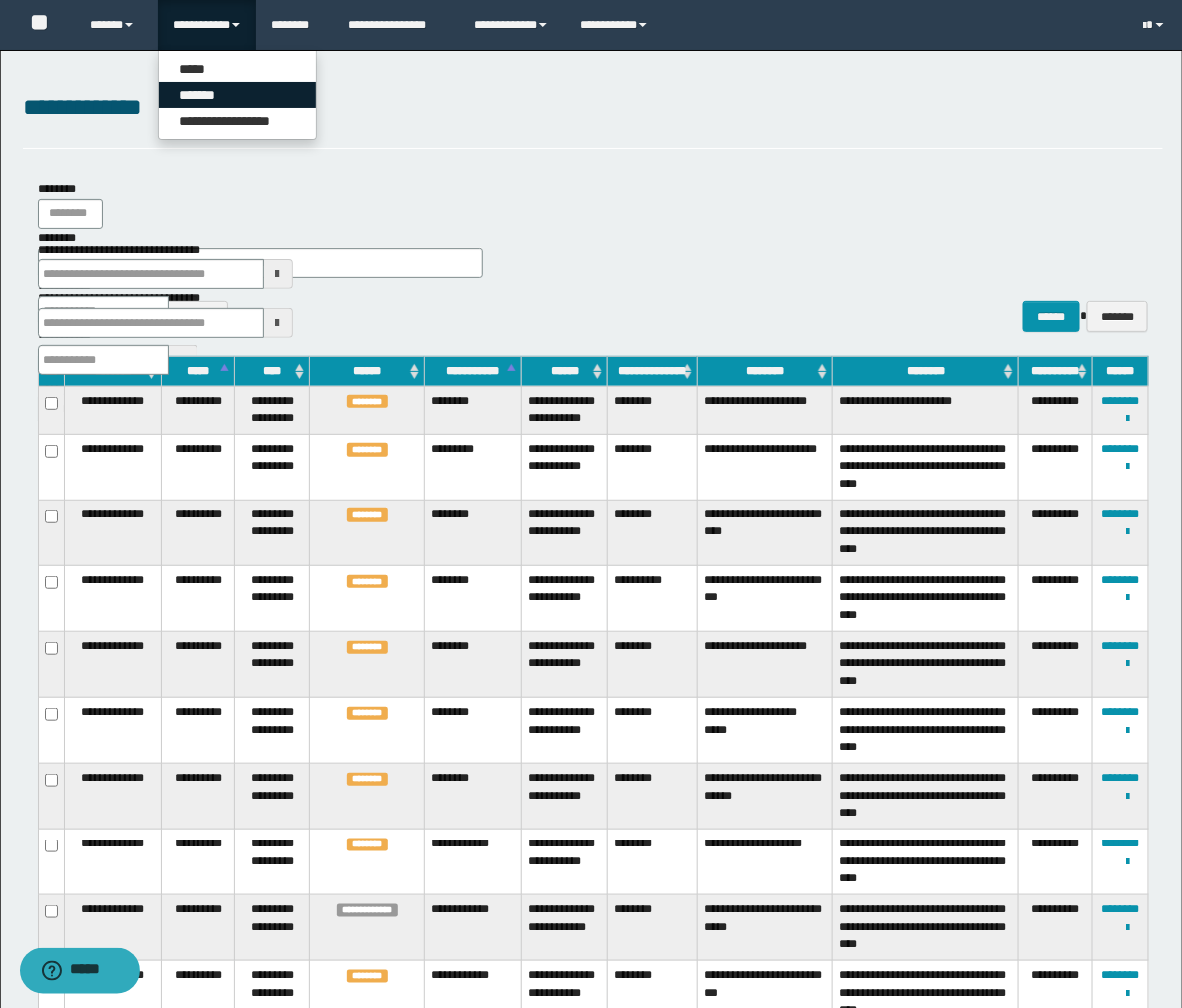 click on "*******" at bounding box center (237, 95) 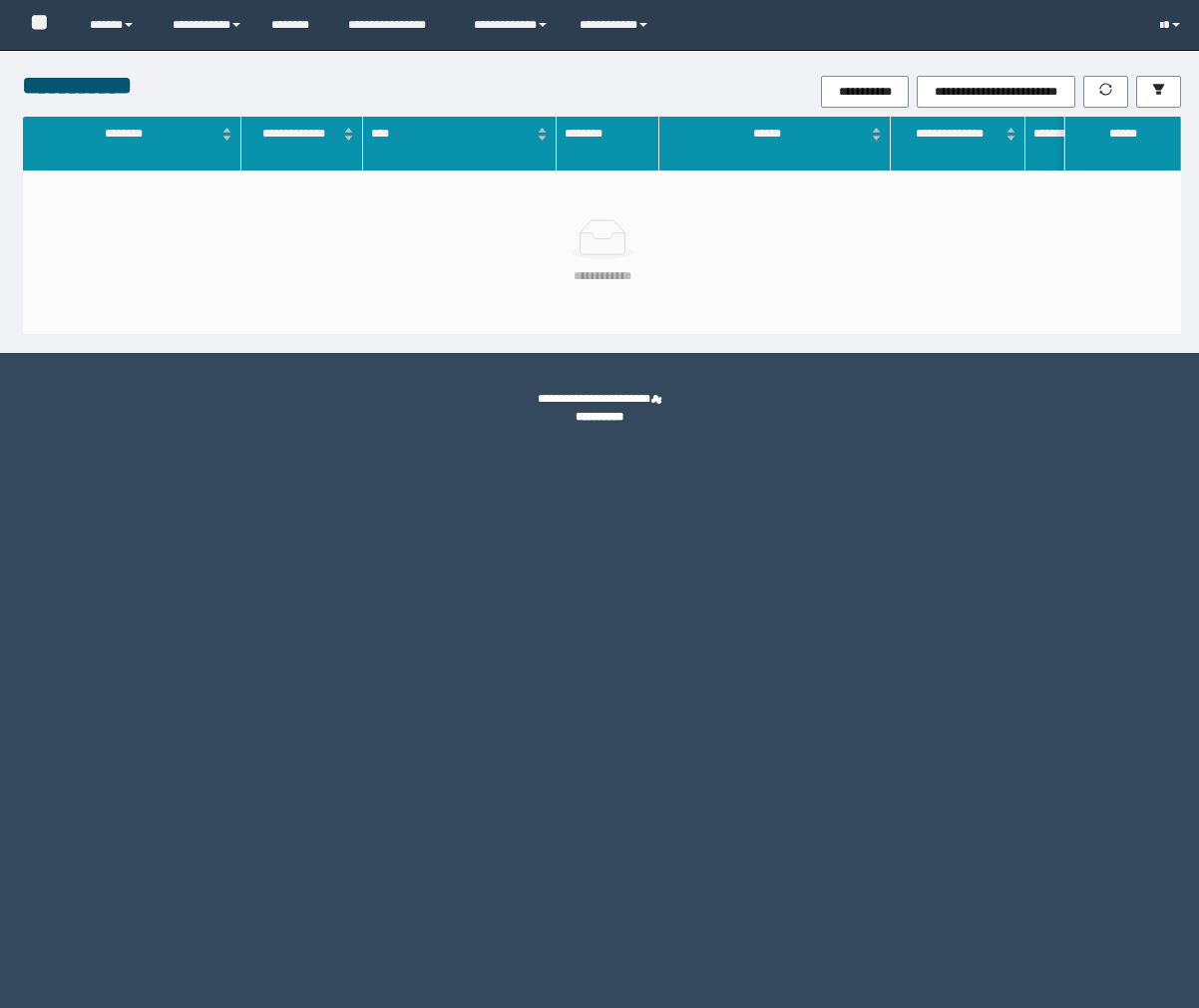 scroll, scrollTop: 0, scrollLeft: 0, axis: both 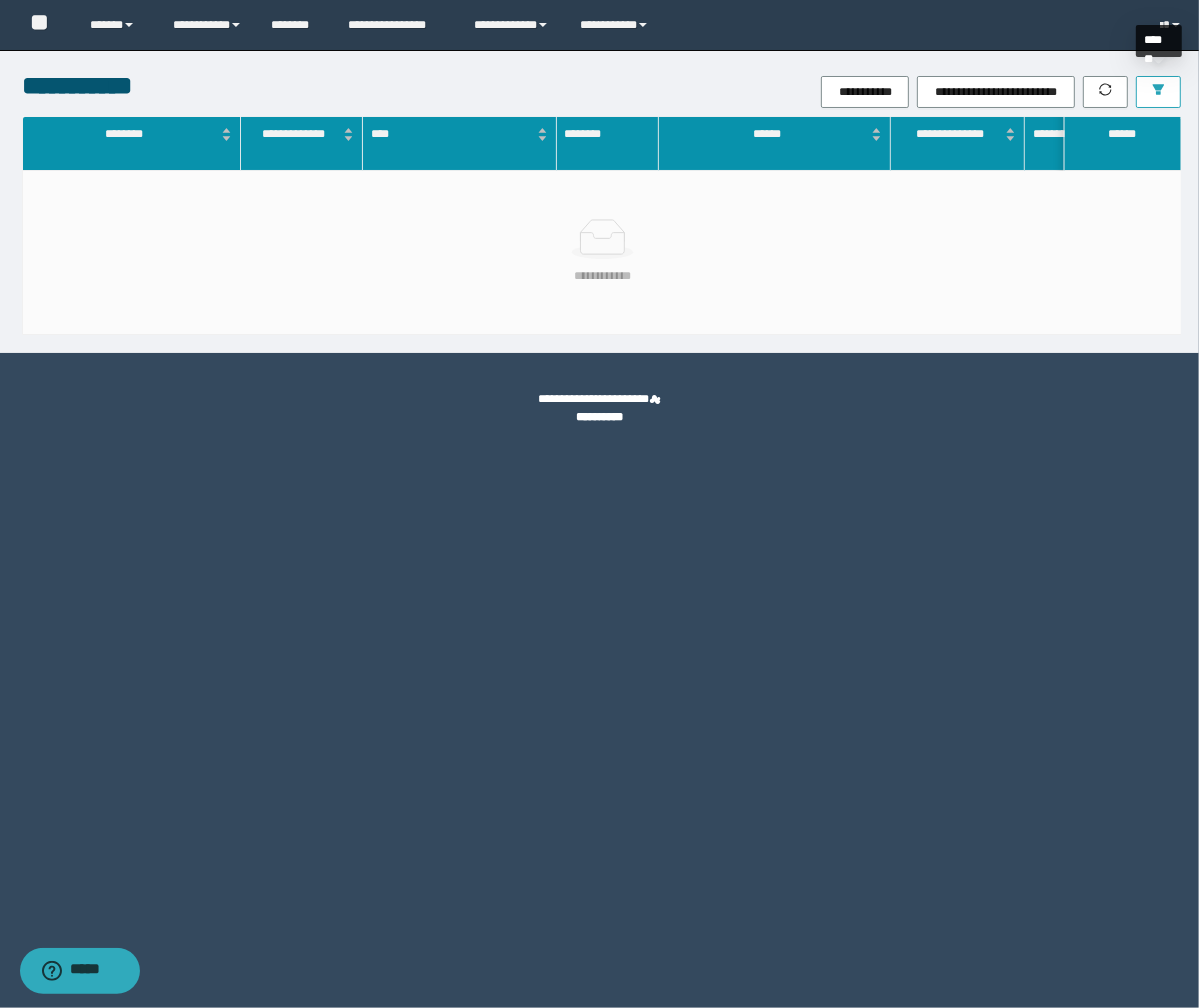 click at bounding box center [1158, 92] 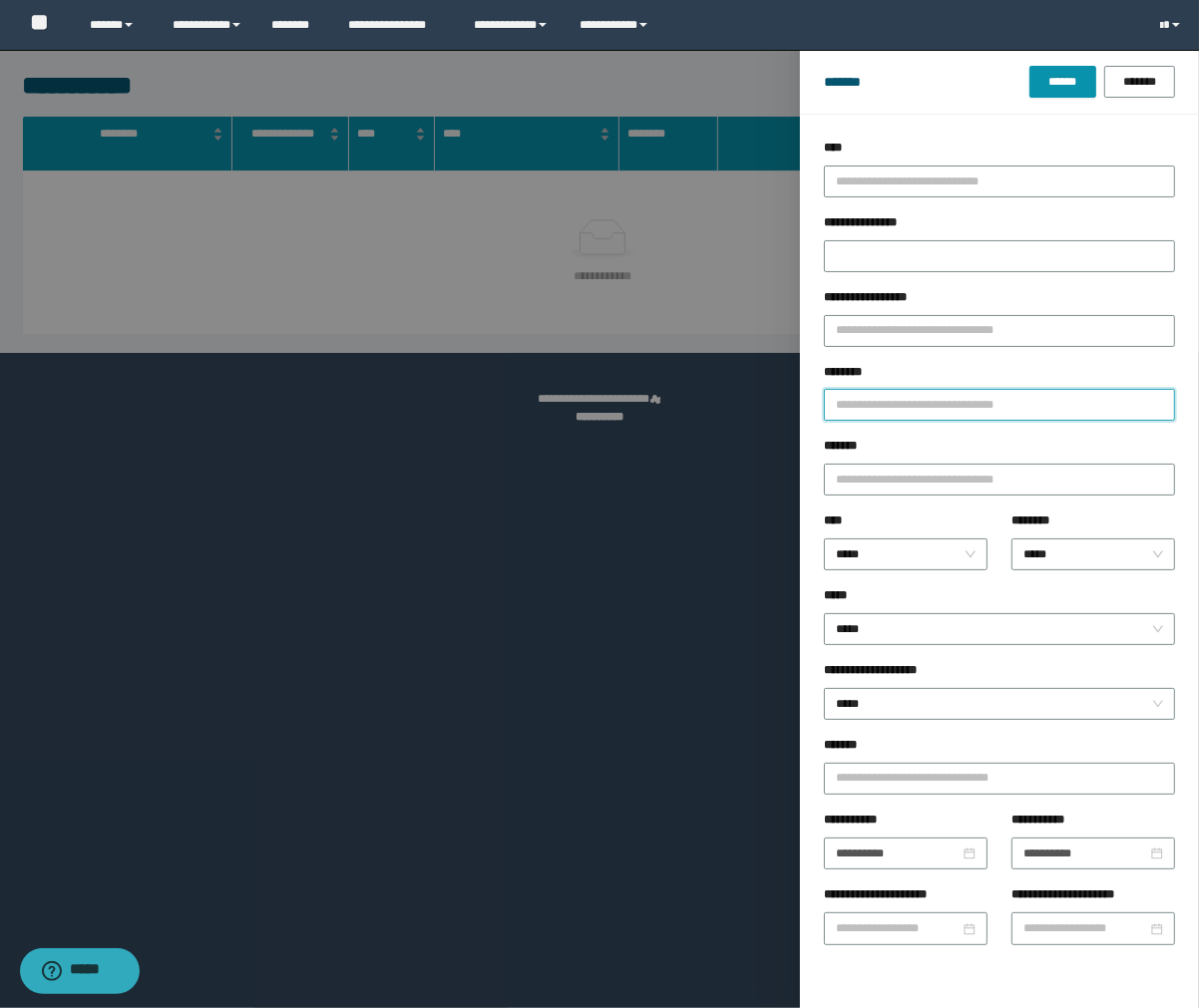 click on "********" at bounding box center (999, 405) 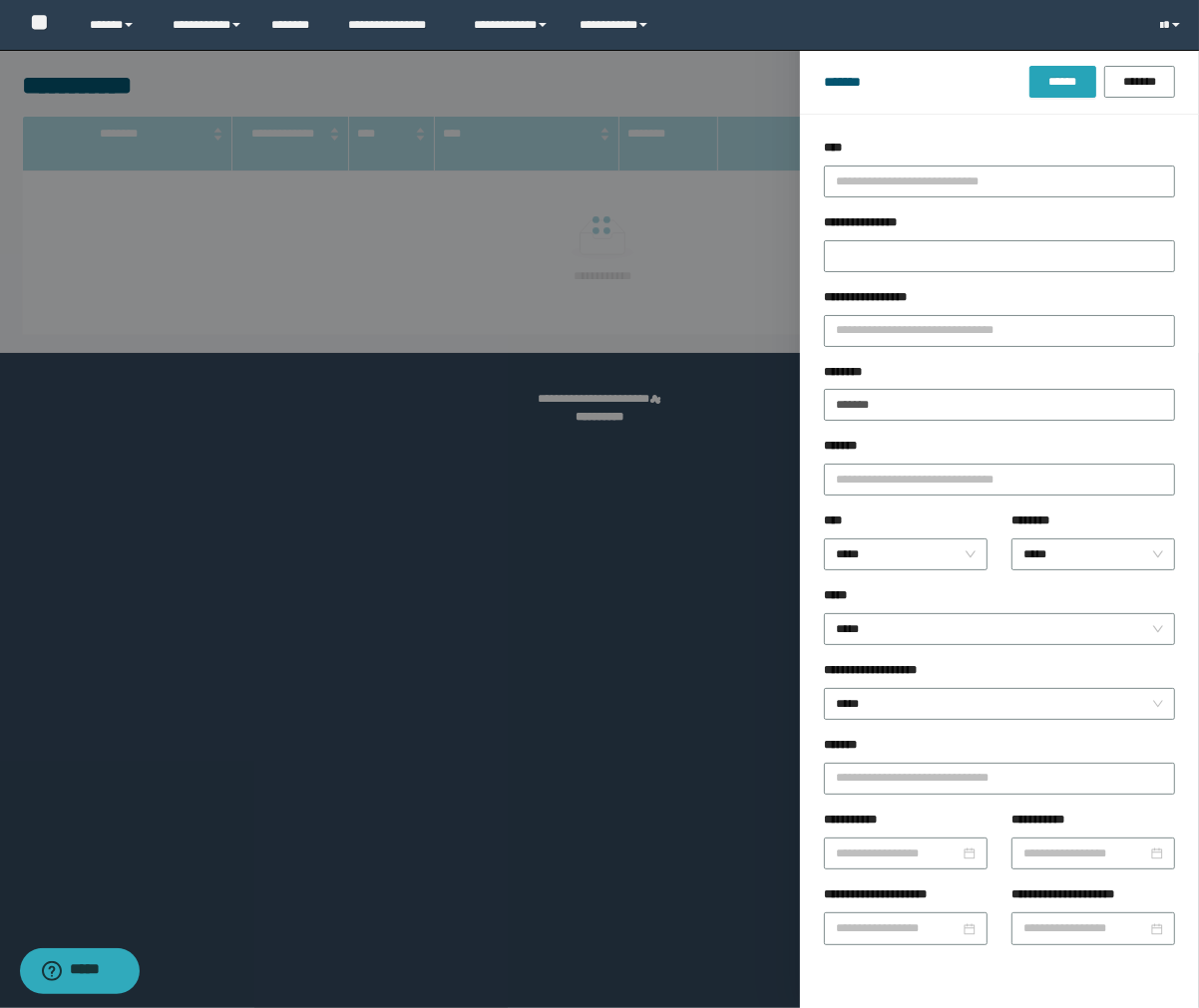 click on "******" at bounding box center (1062, 82) 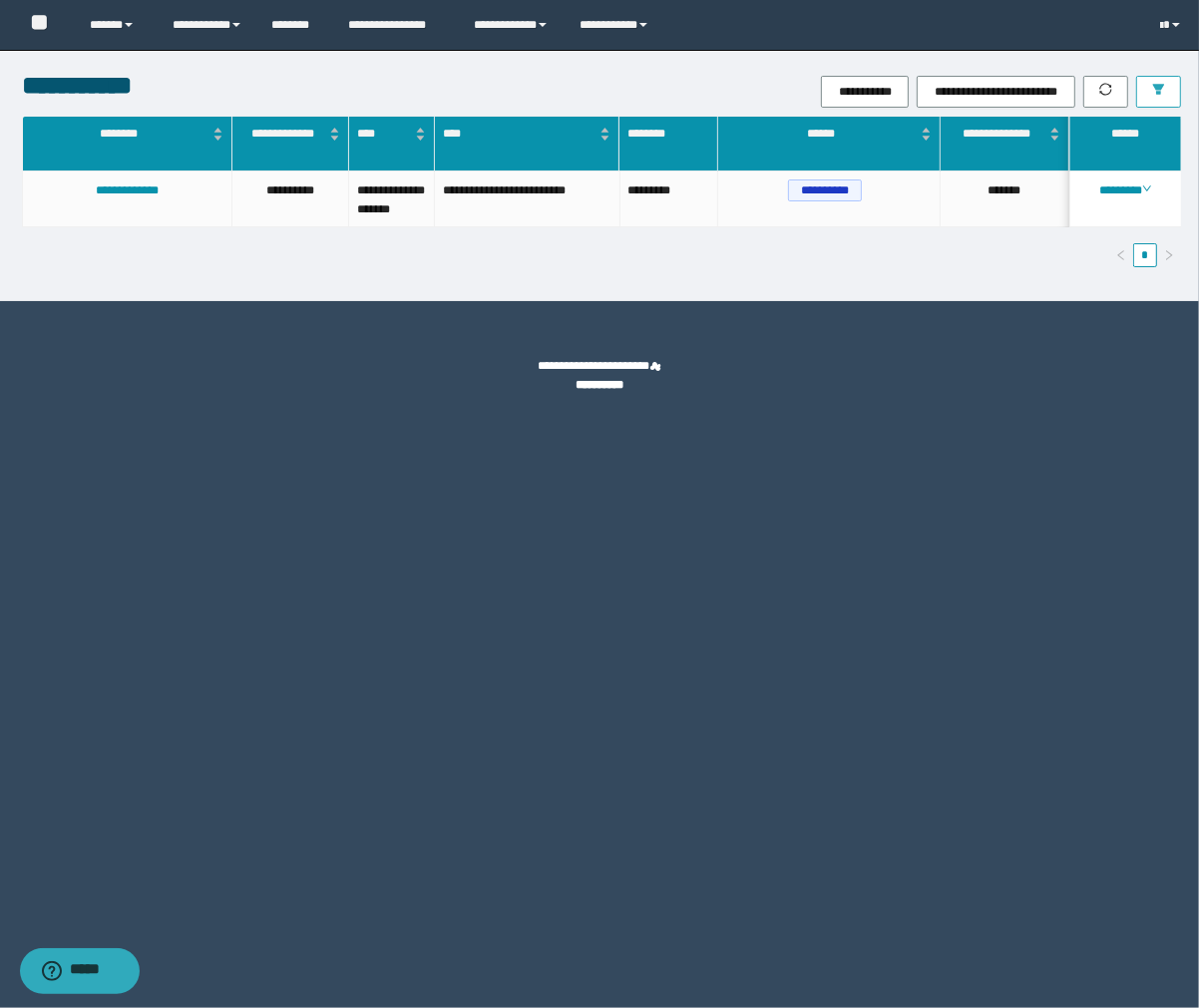 scroll, scrollTop: 0, scrollLeft: 122, axis: horizontal 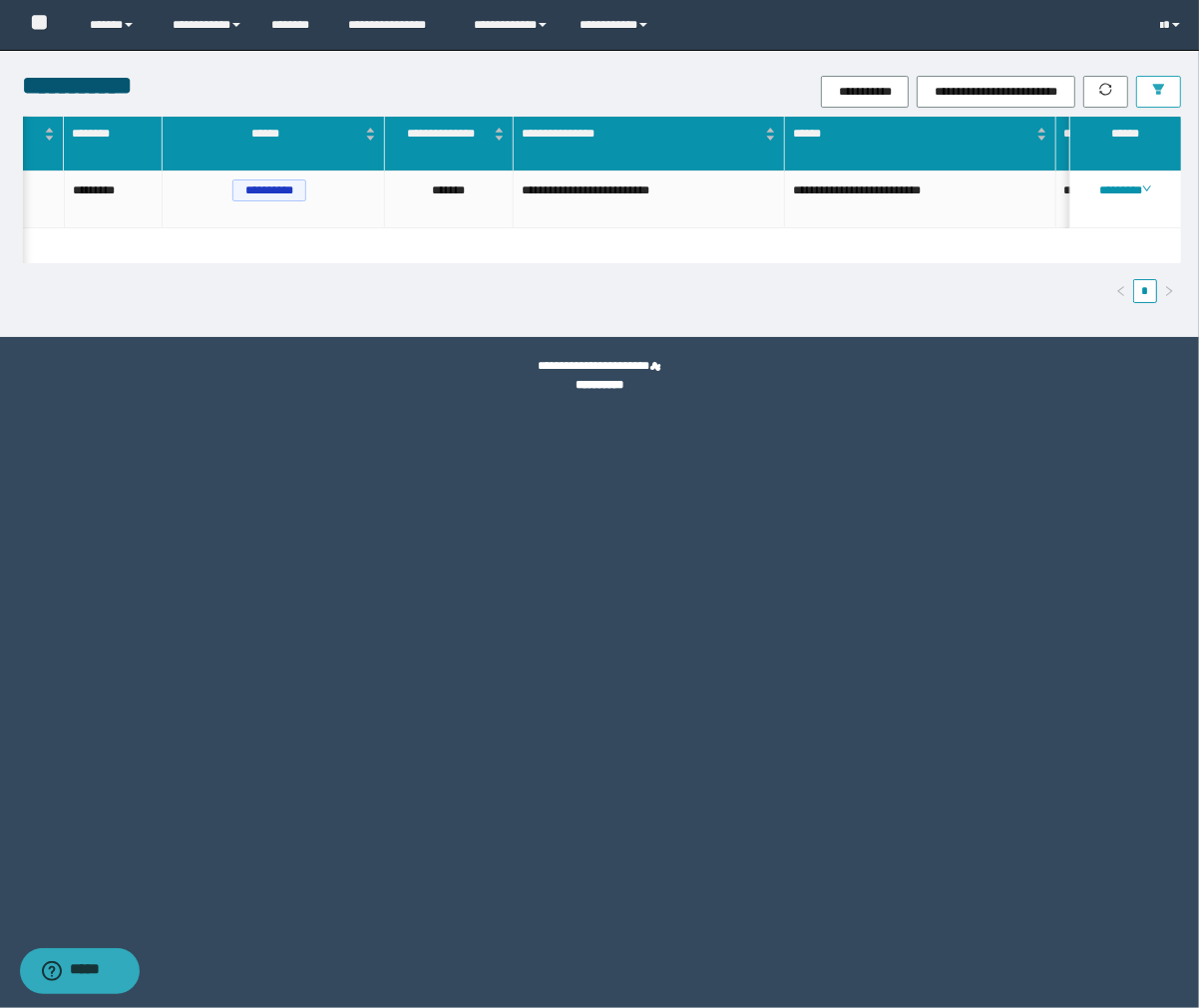 click at bounding box center [1158, 92] 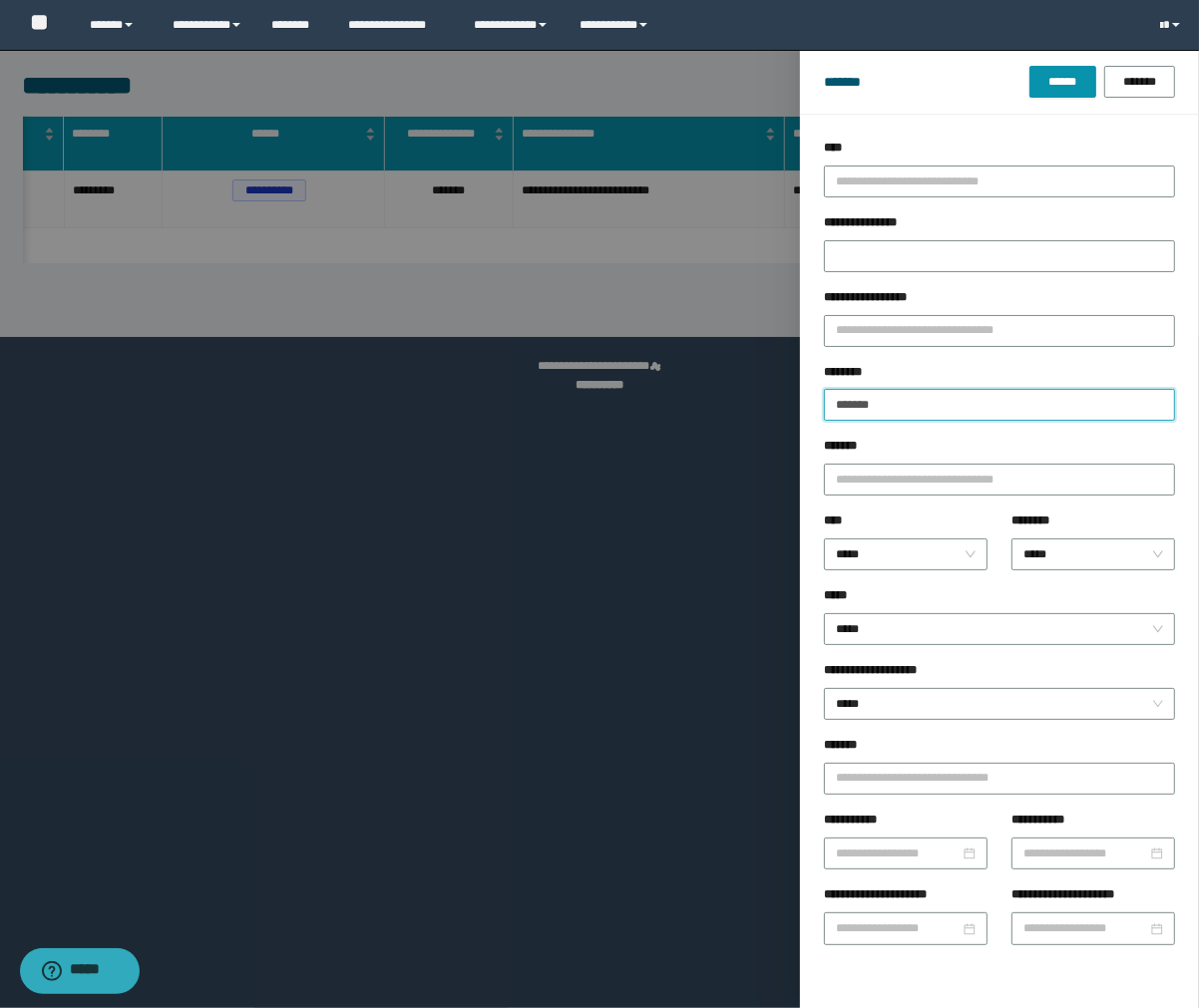 drag, startPoint x: 904, startPoint y: 417, endPoint x: 774, endPoint y: 393, distance: 132.19682 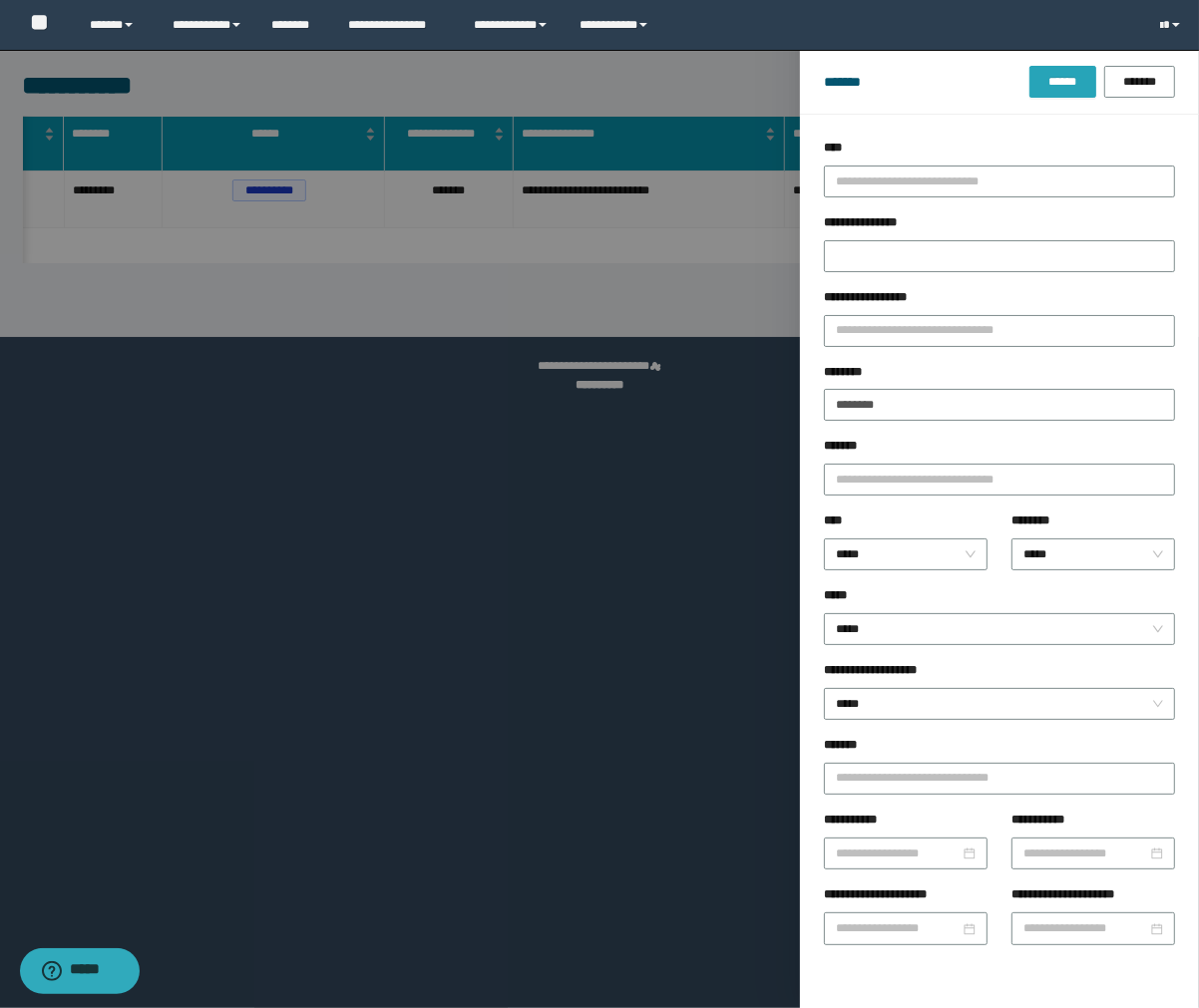 click on "******" at bounding box center [1062, 82] 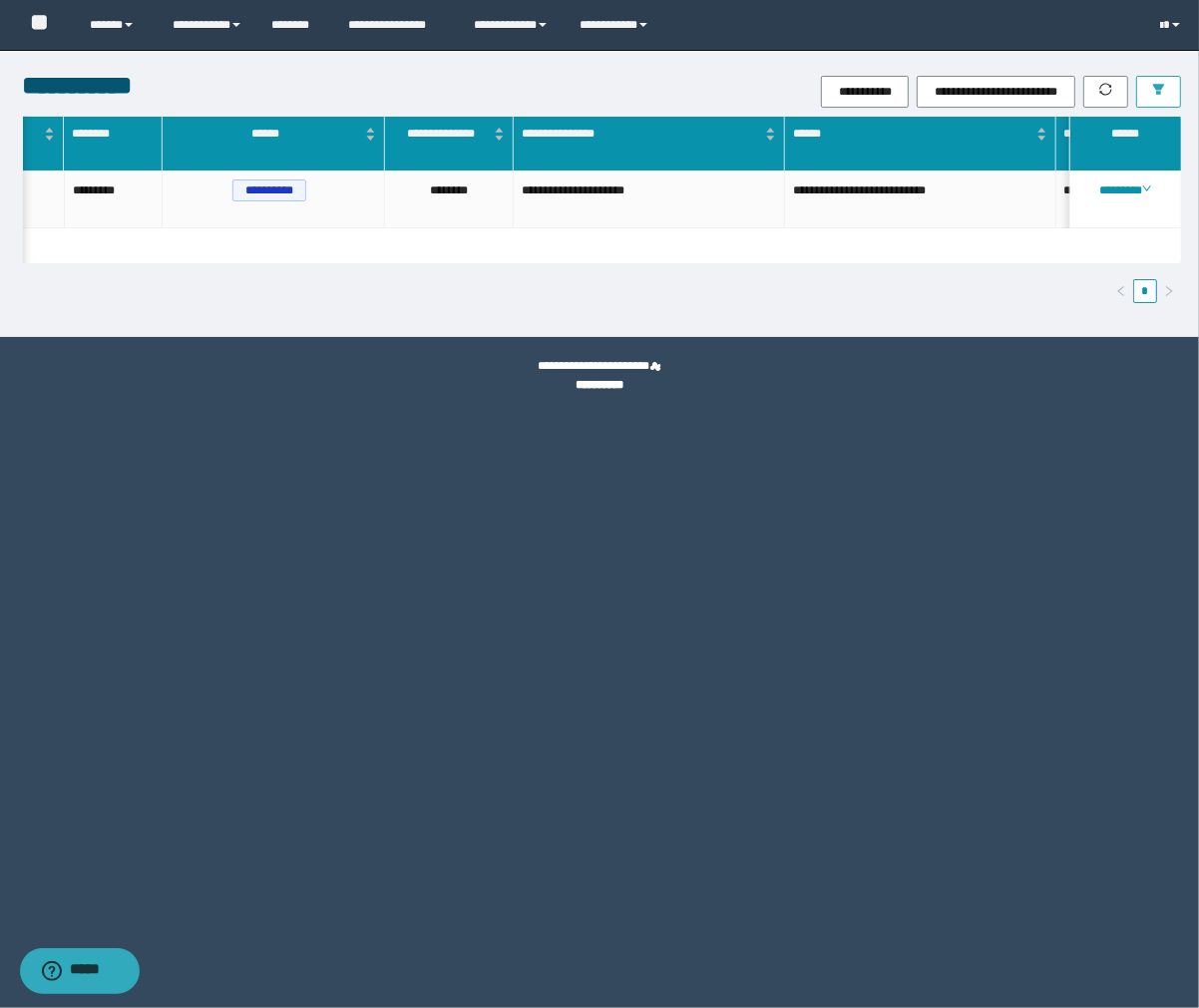 scroll, scrollTop: 0, scrollLeft: 572, axis: horizontal 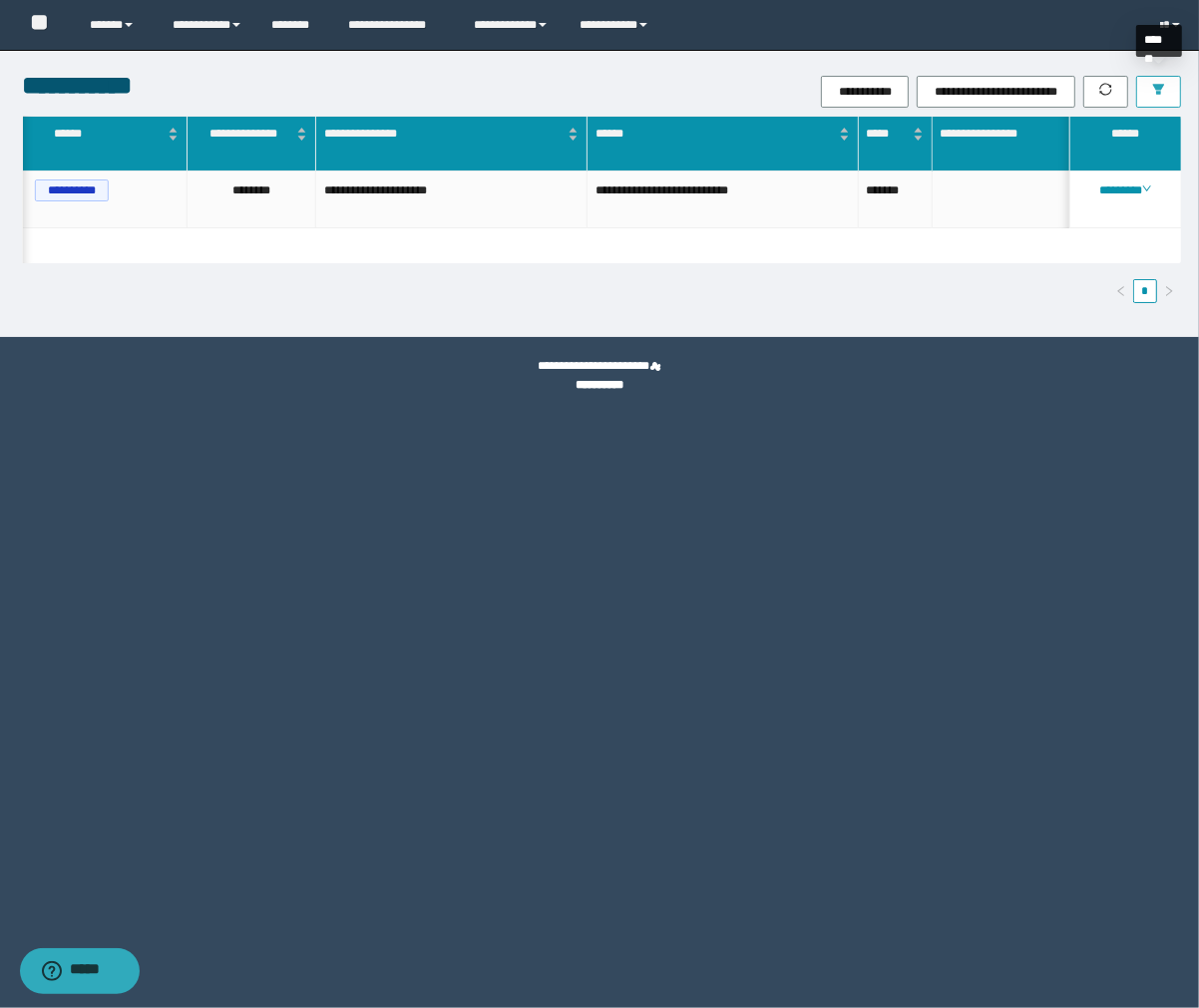 click 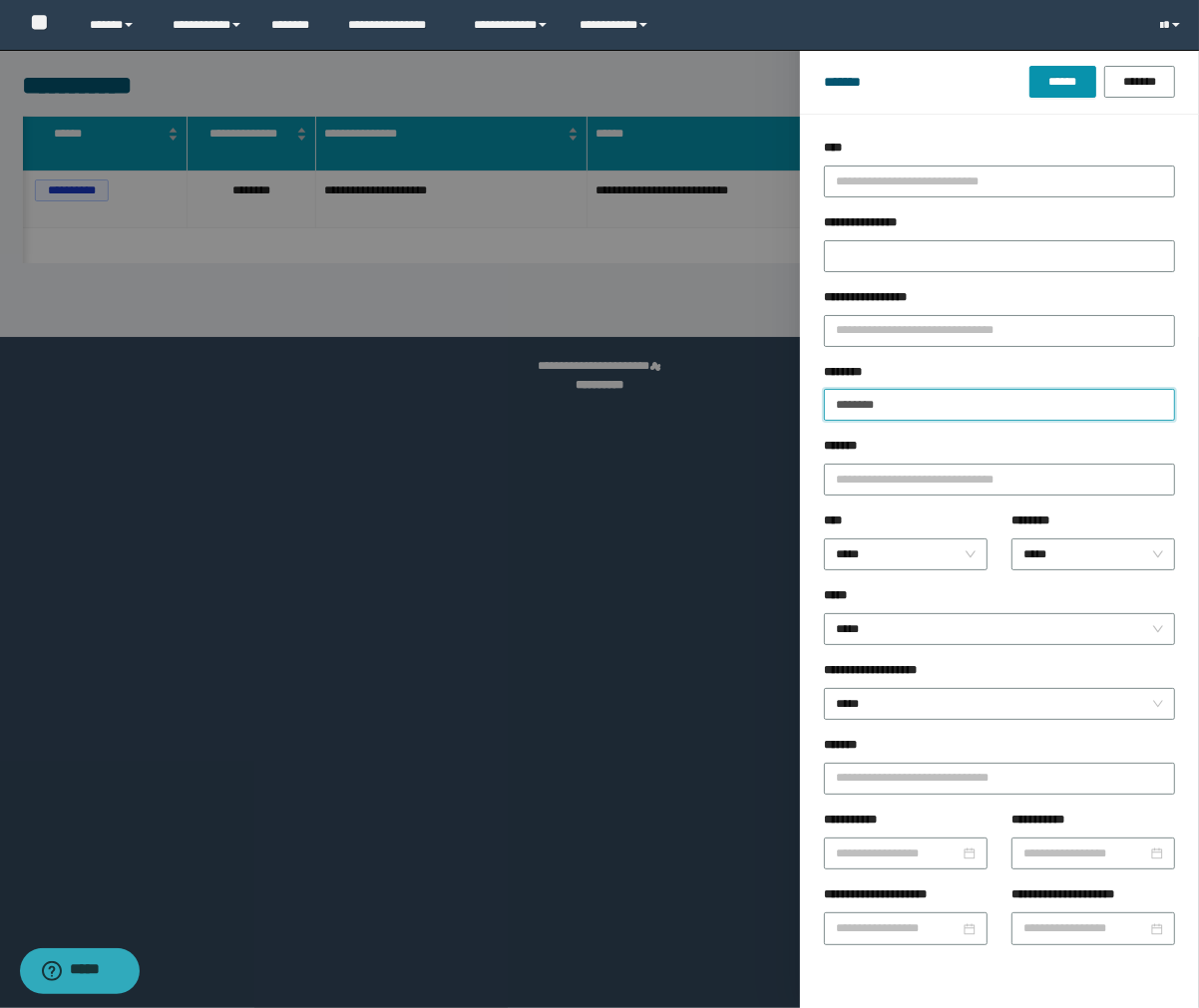 drag, startPoint x: 938, startPoint y: 415, endPoint x: 766, endPoint y: 384, distance: 174.77128 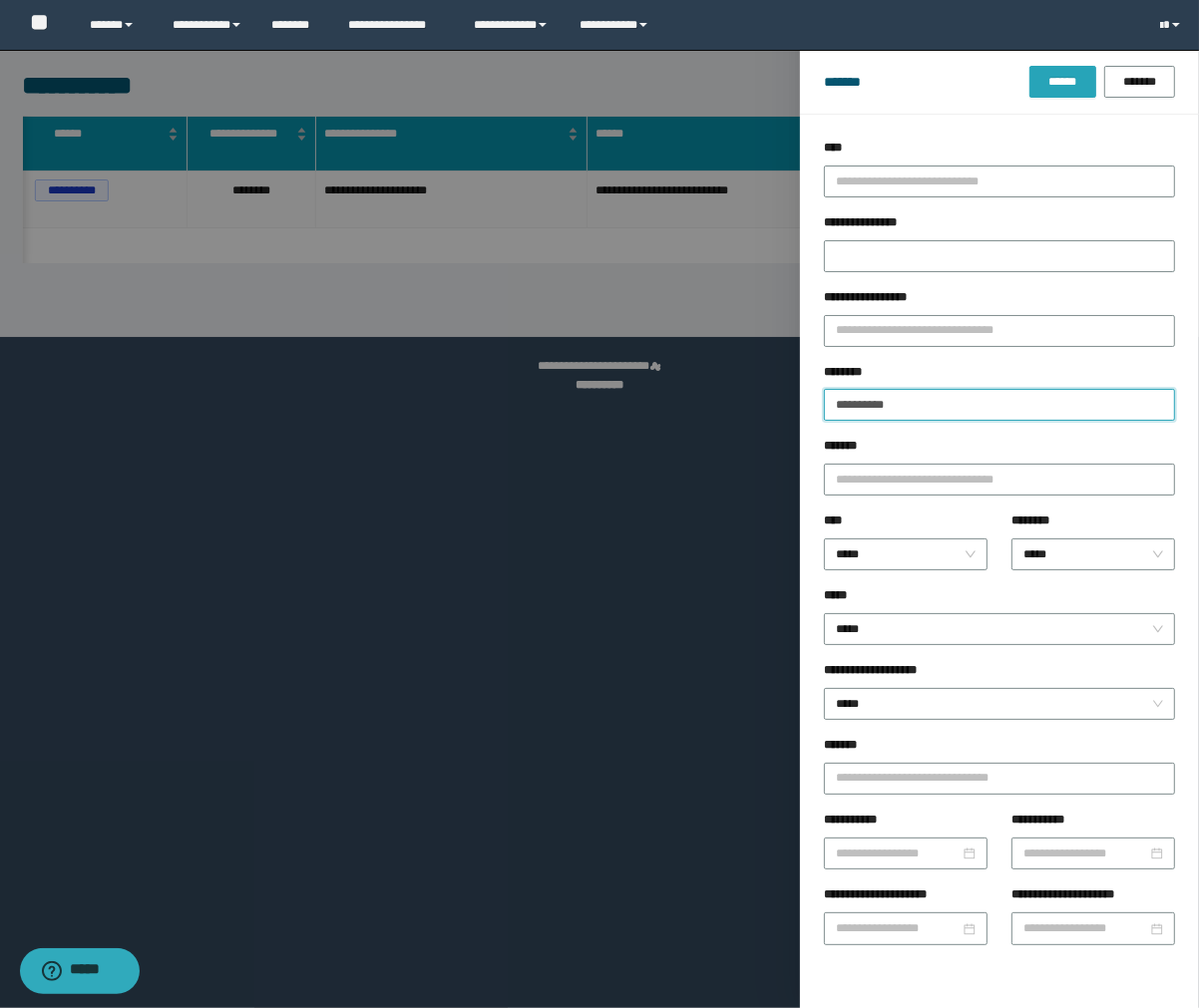 type on "********" 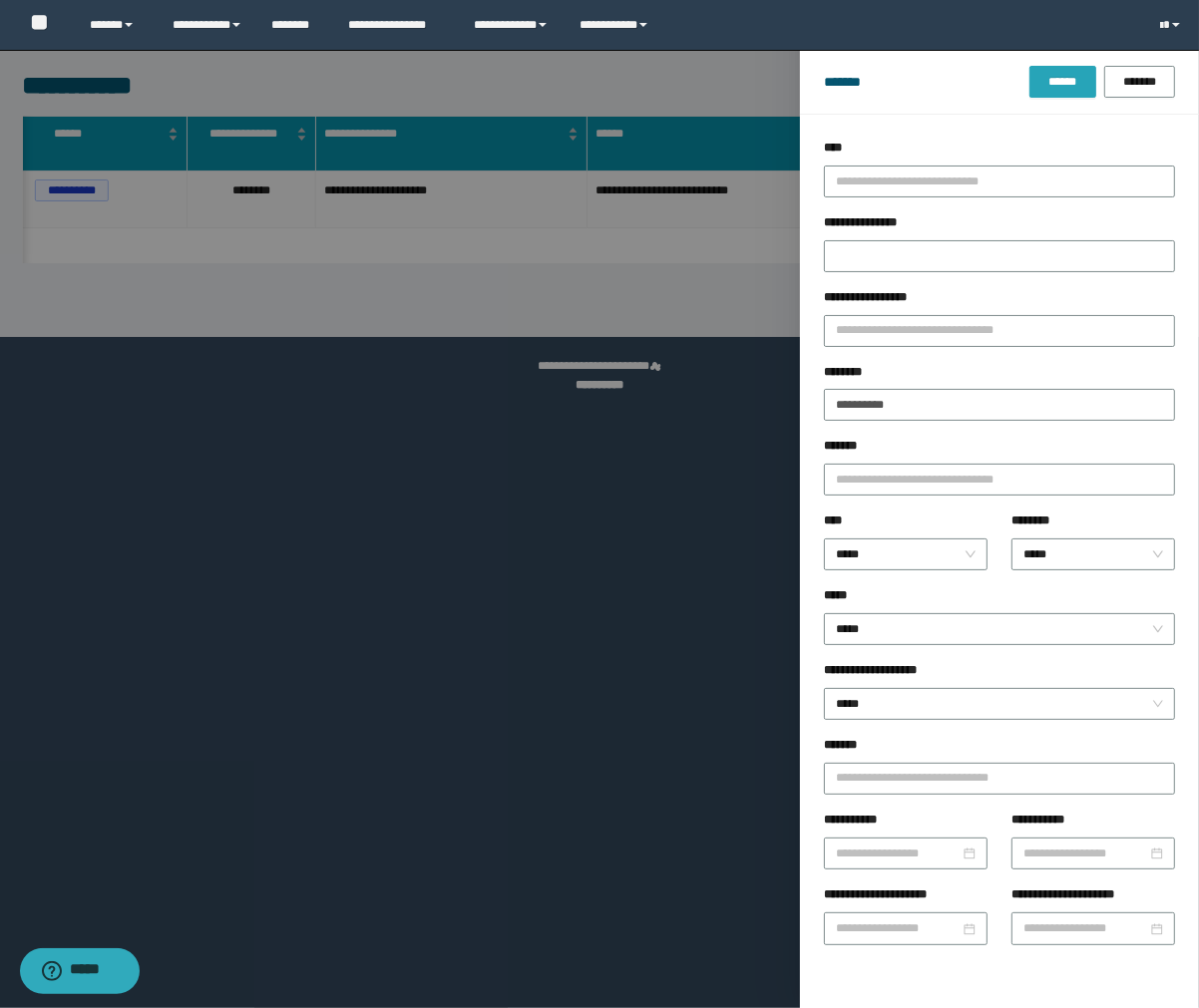 click on "******" at bounding box center (1062, 82) 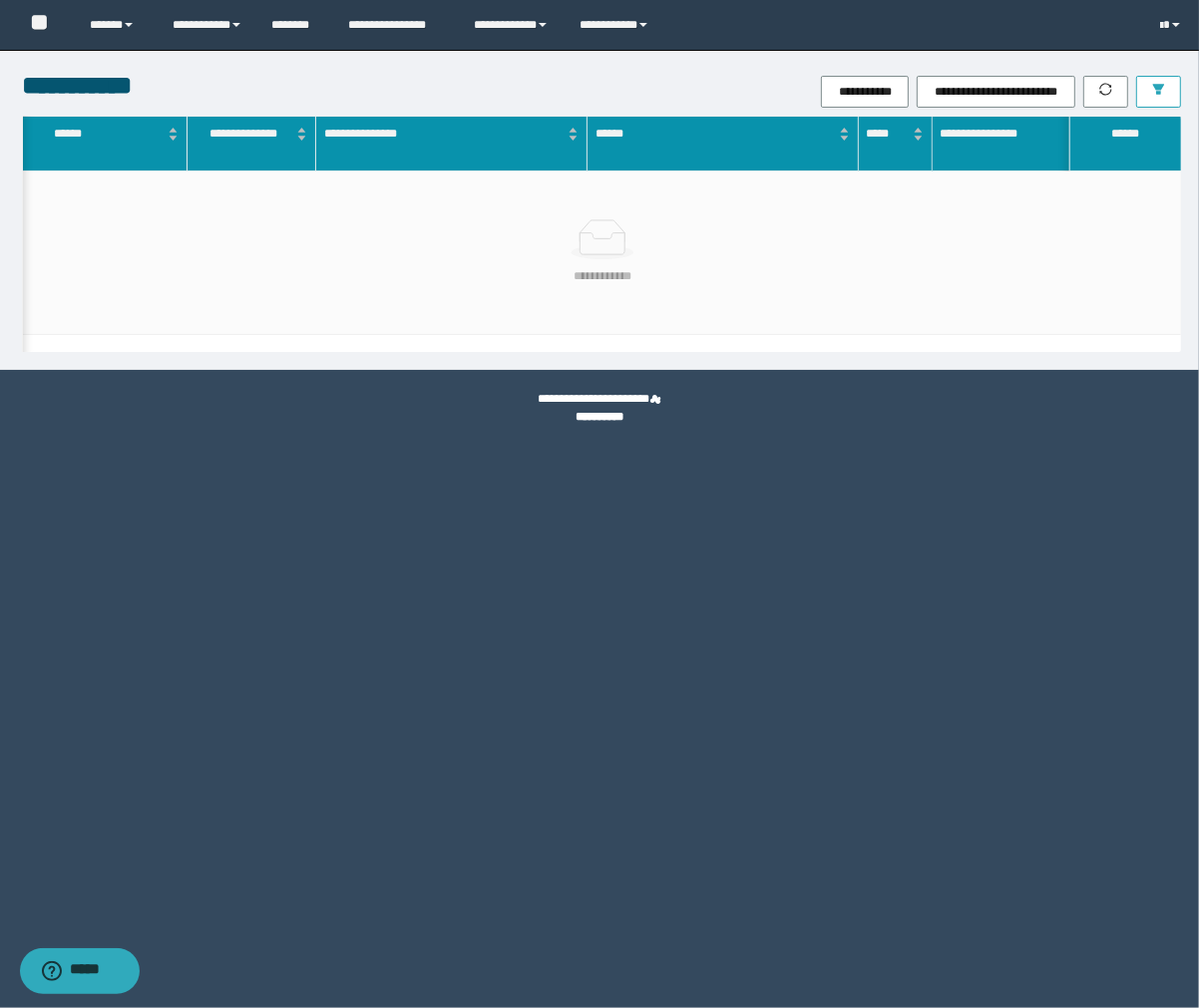 click at bounding box center [1158, 92] 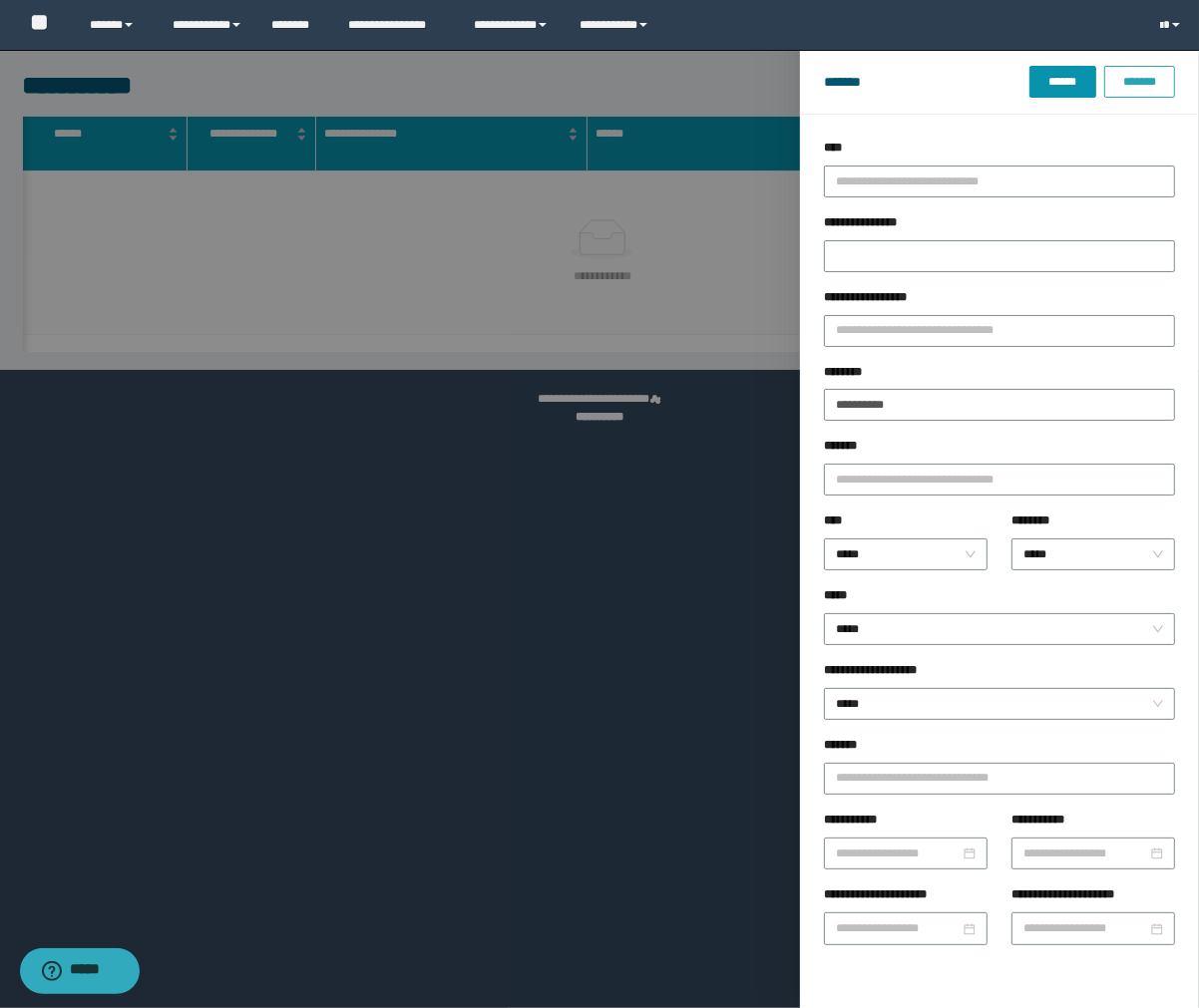 drag, startPoint x: 1149, startPoint y: 93, endPoint x: 1132, endPoint y: 130, distance: 40.718546 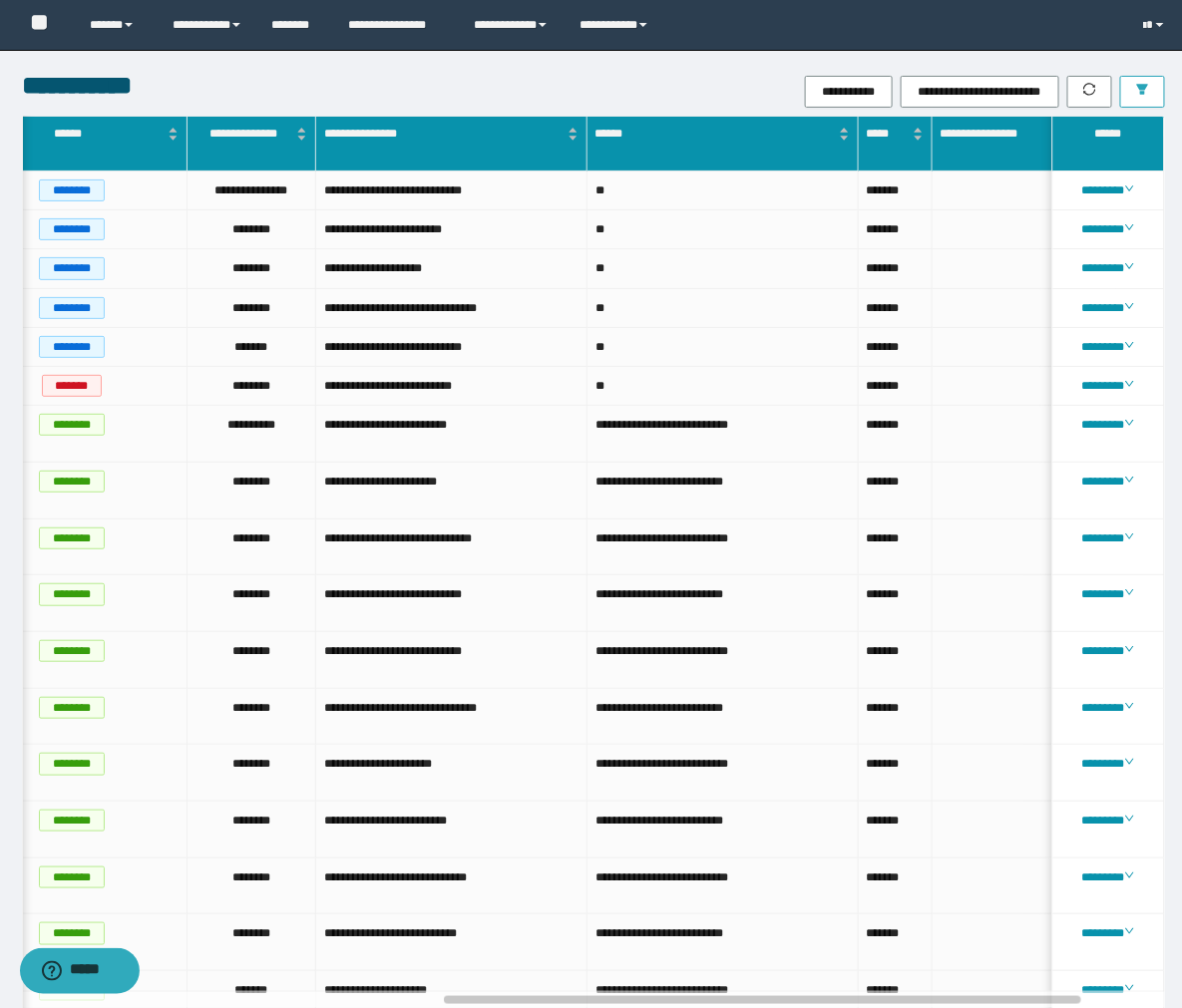 click 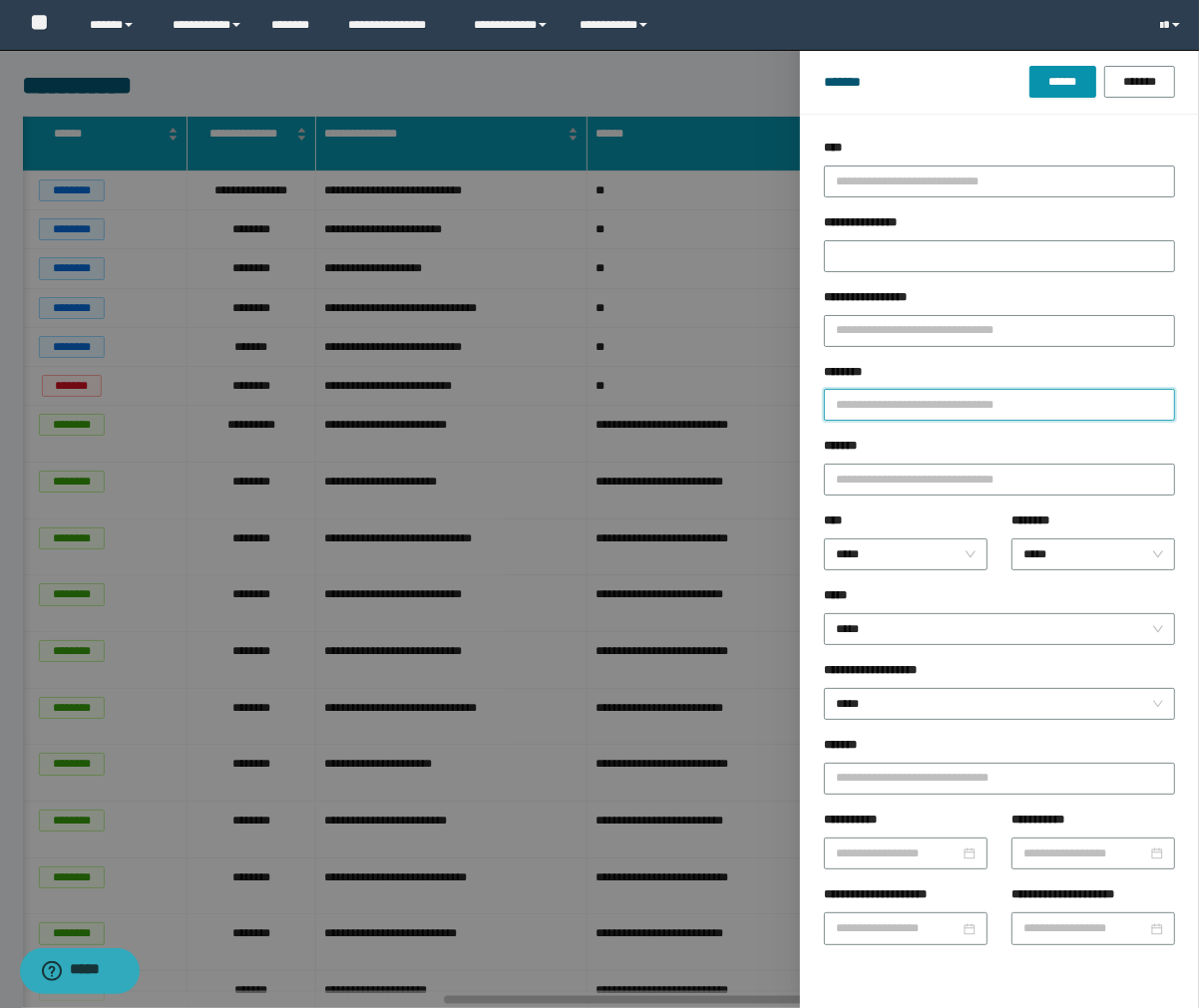 click on "********" at bounding box center [999, 405] 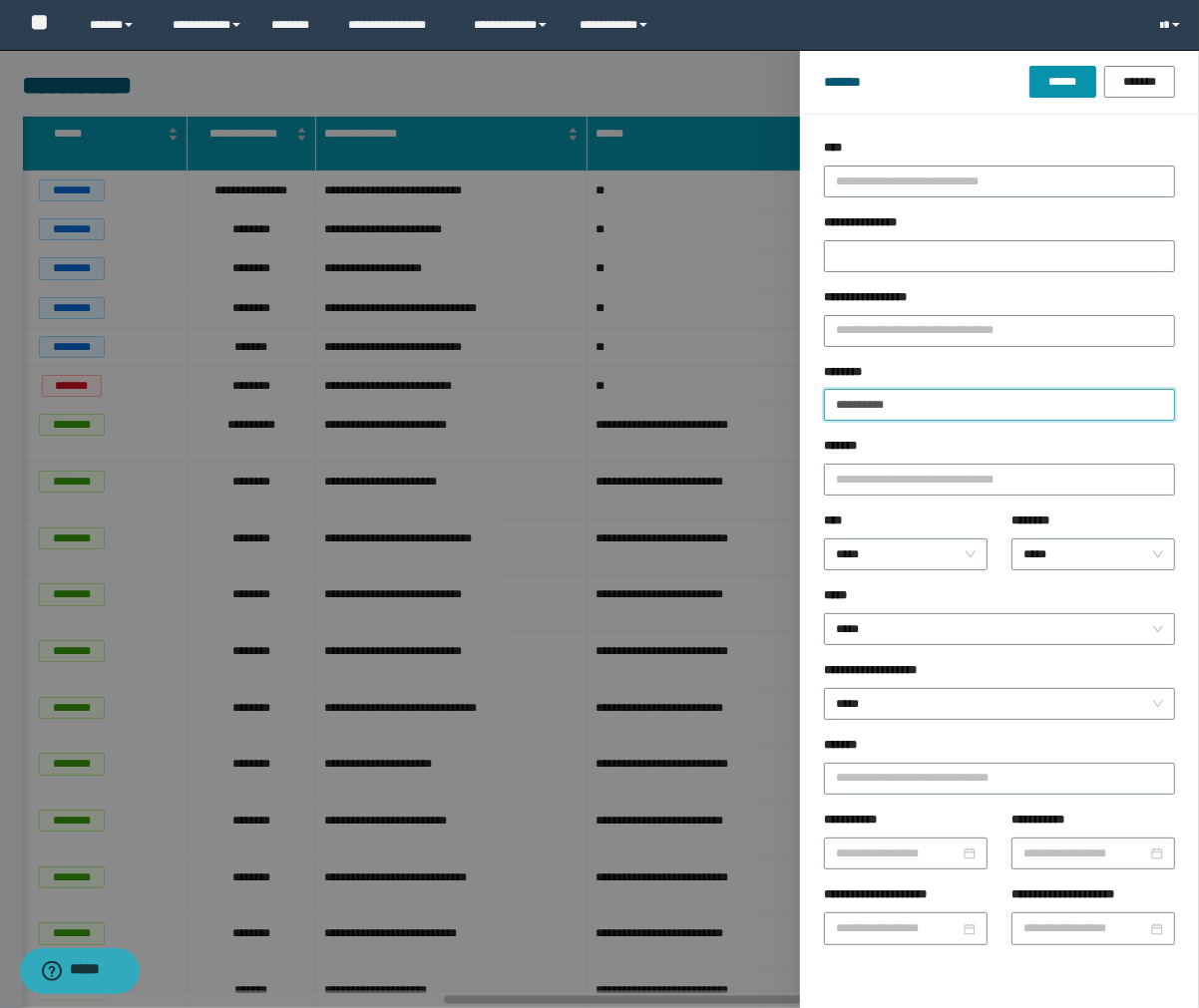 click on "********" at bounding box center [999, 405] 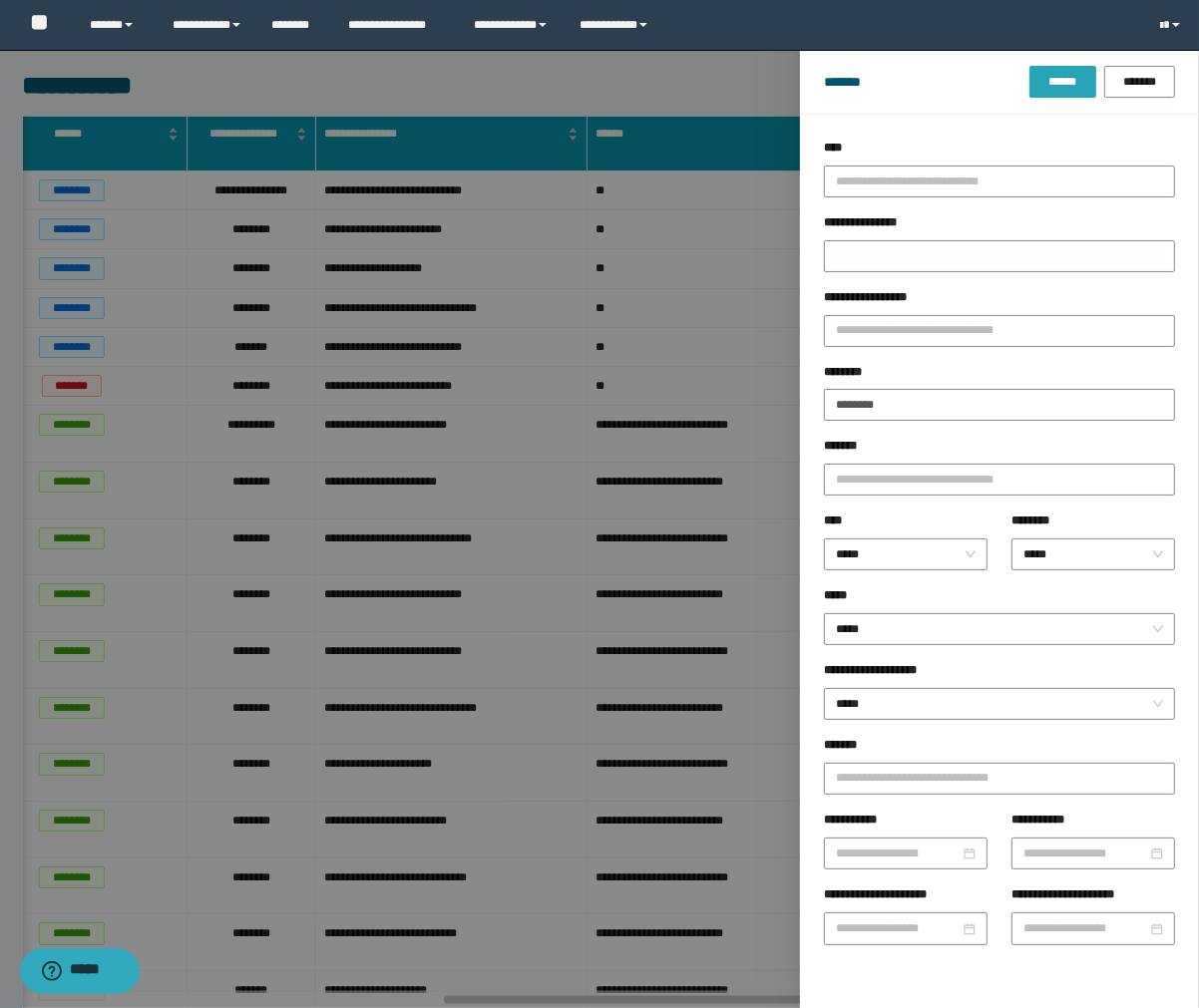 click on "******" at bounding box center [1062, 82] 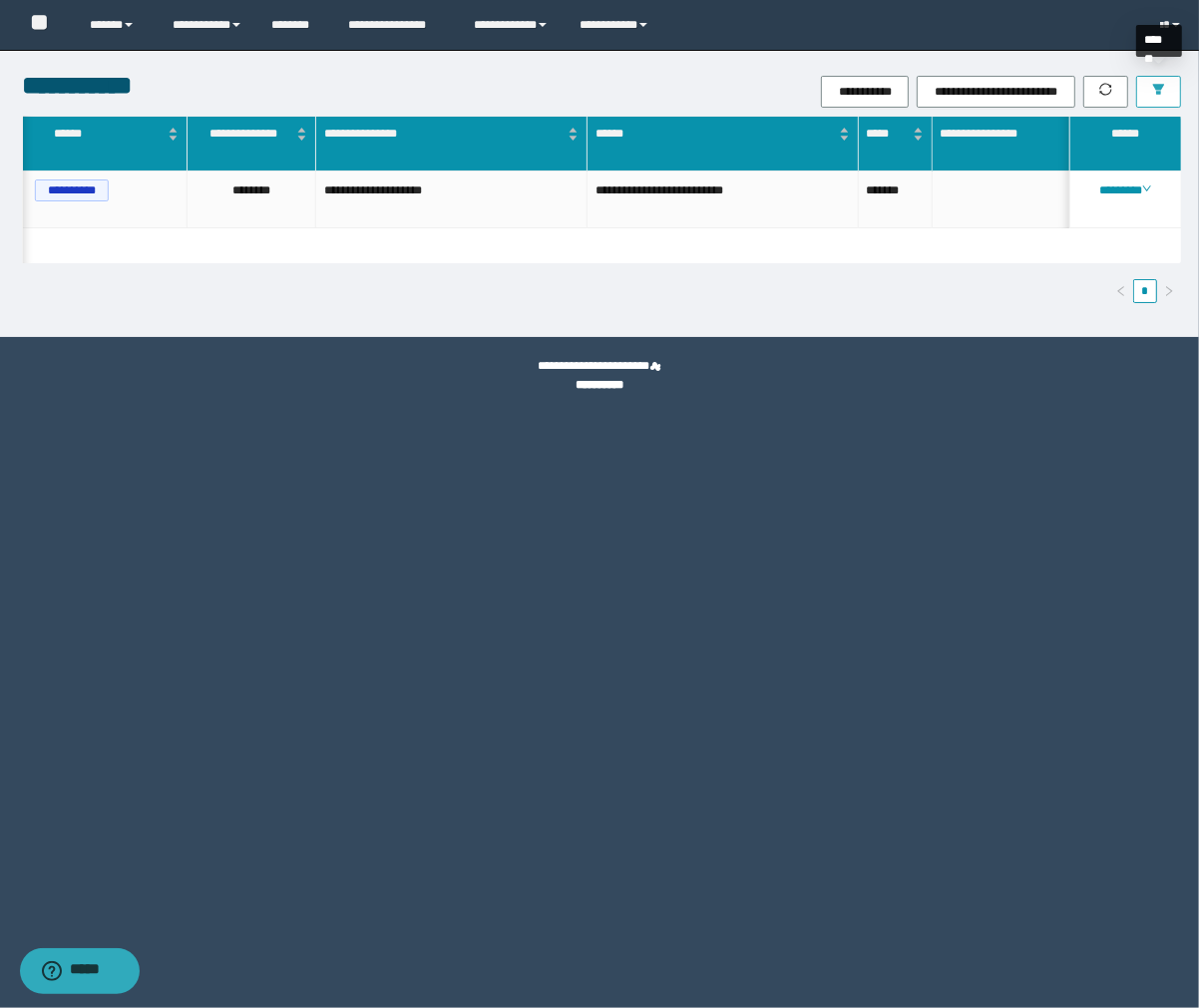 click 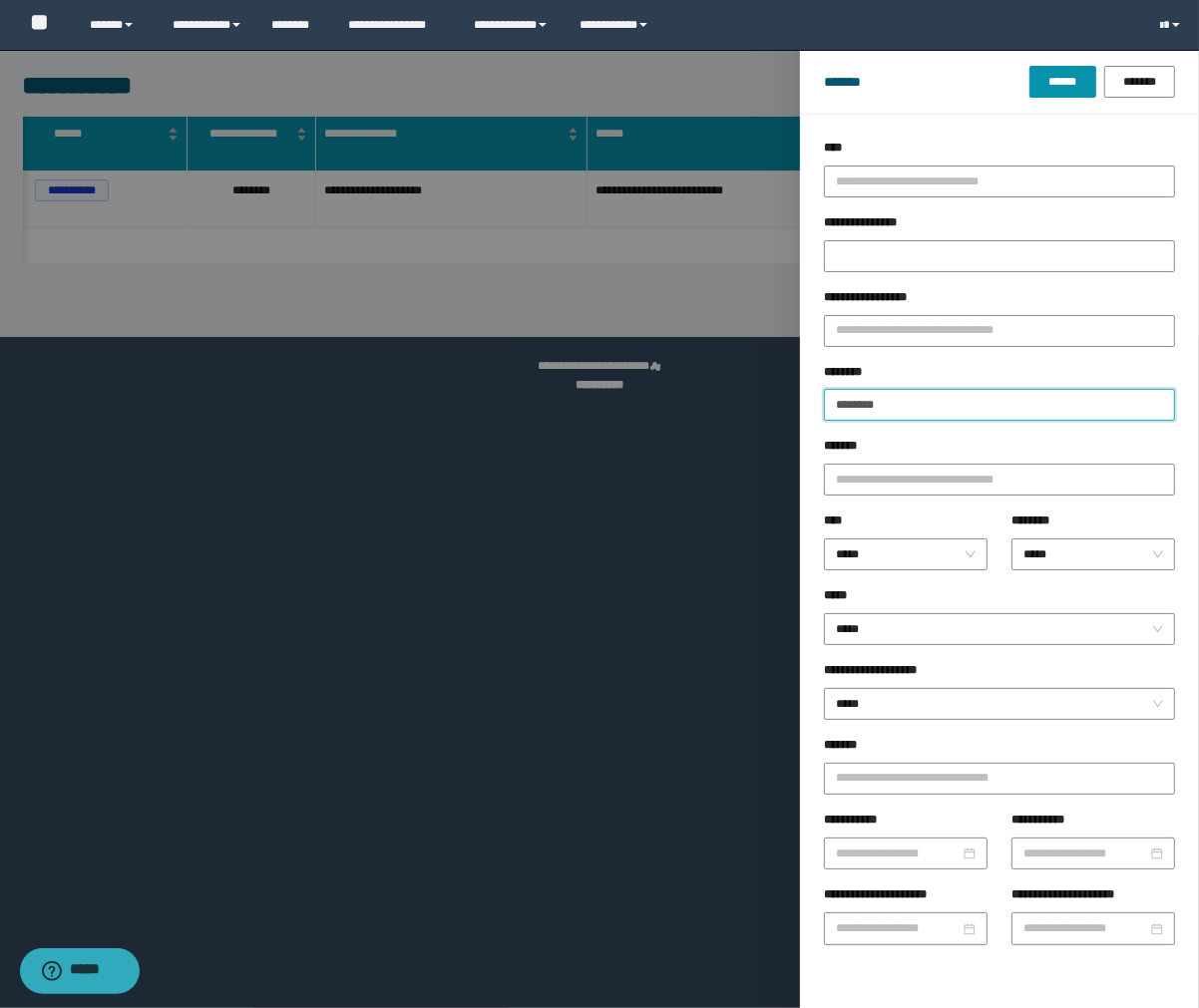 drag, startPoint x: 920, startPoint y: 415, endPoint x: 780, endPoint y: 411, distance: 140.05713 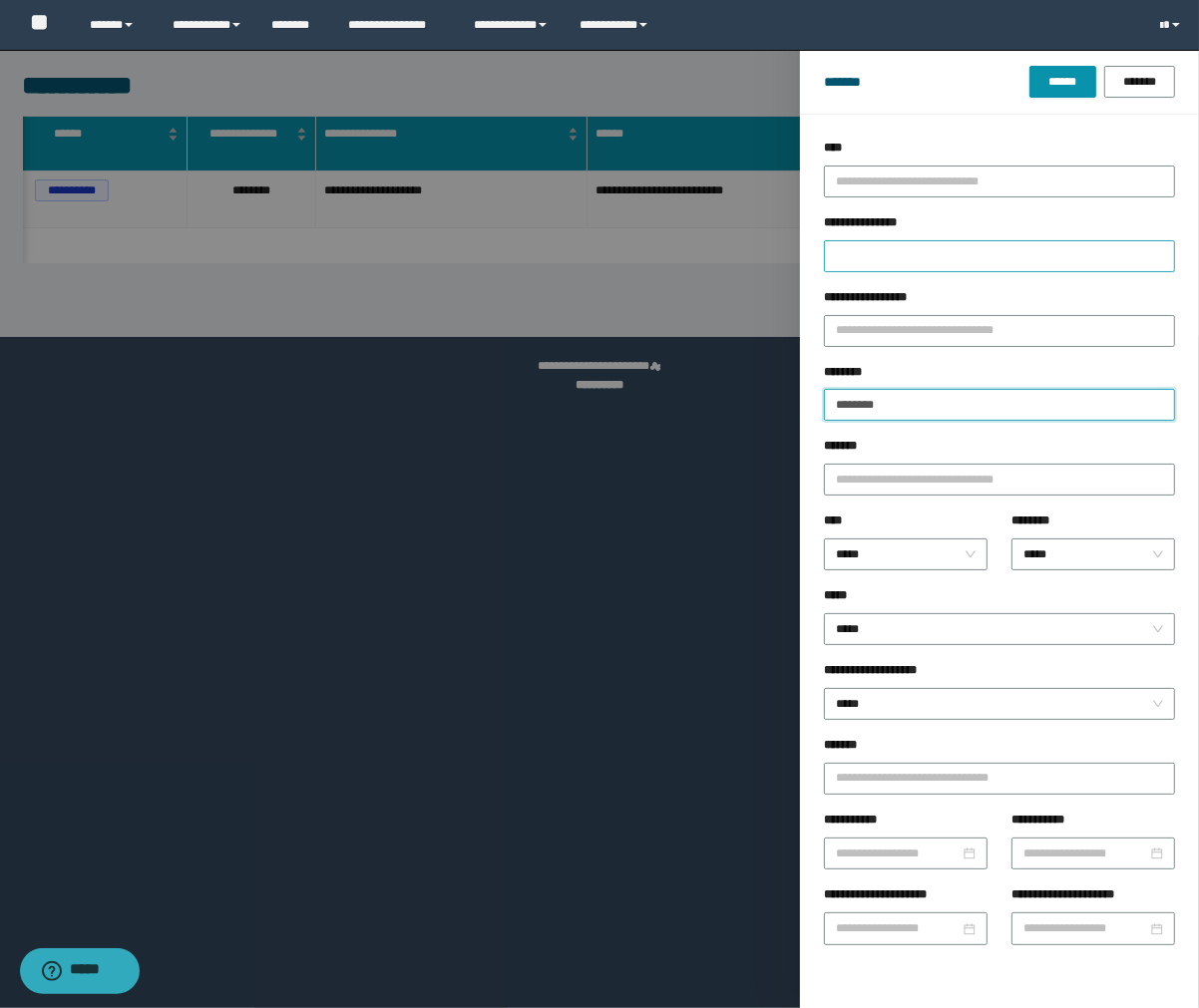 paste 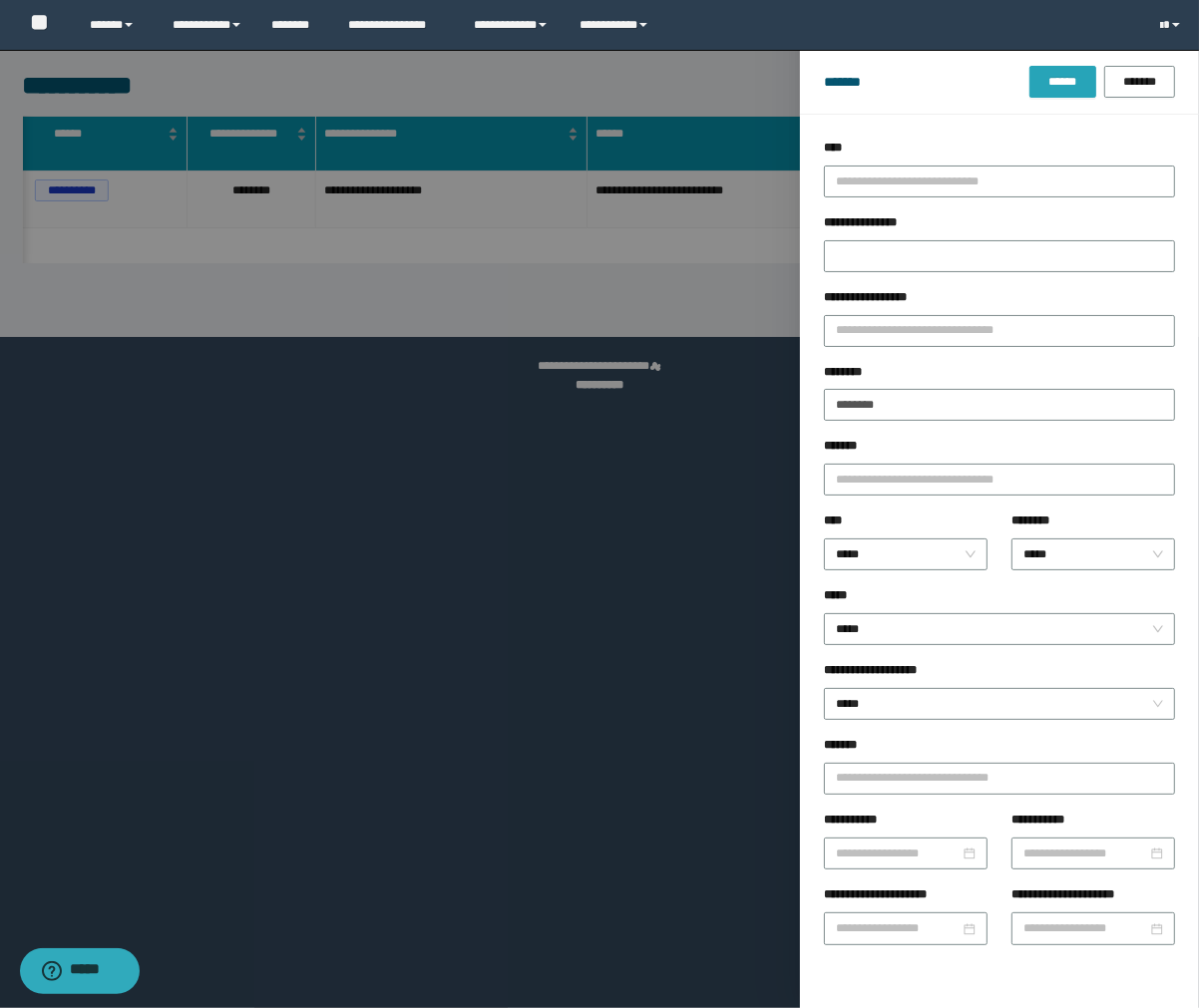 click on "******" at bounding box center (1062, 82) 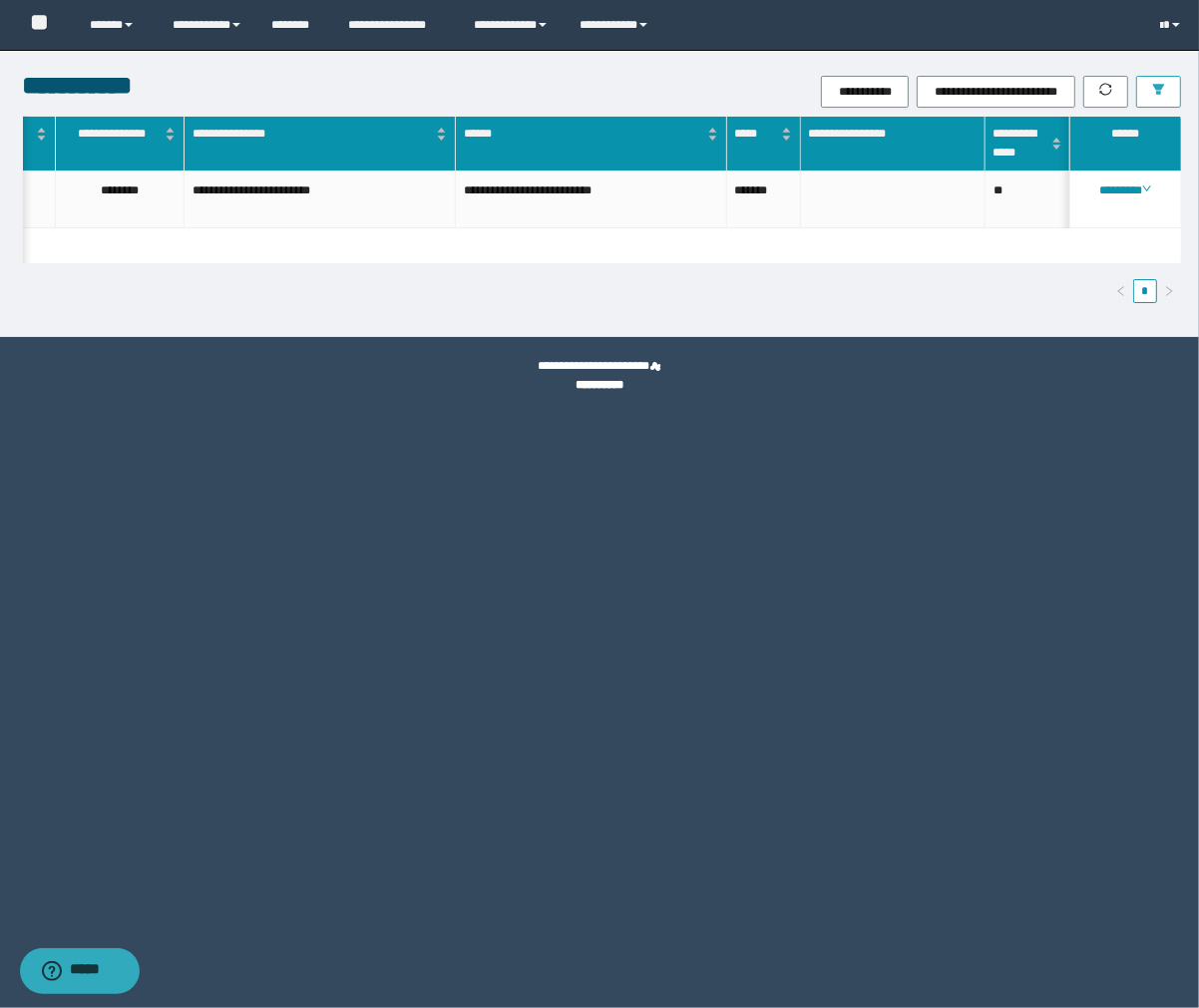 click 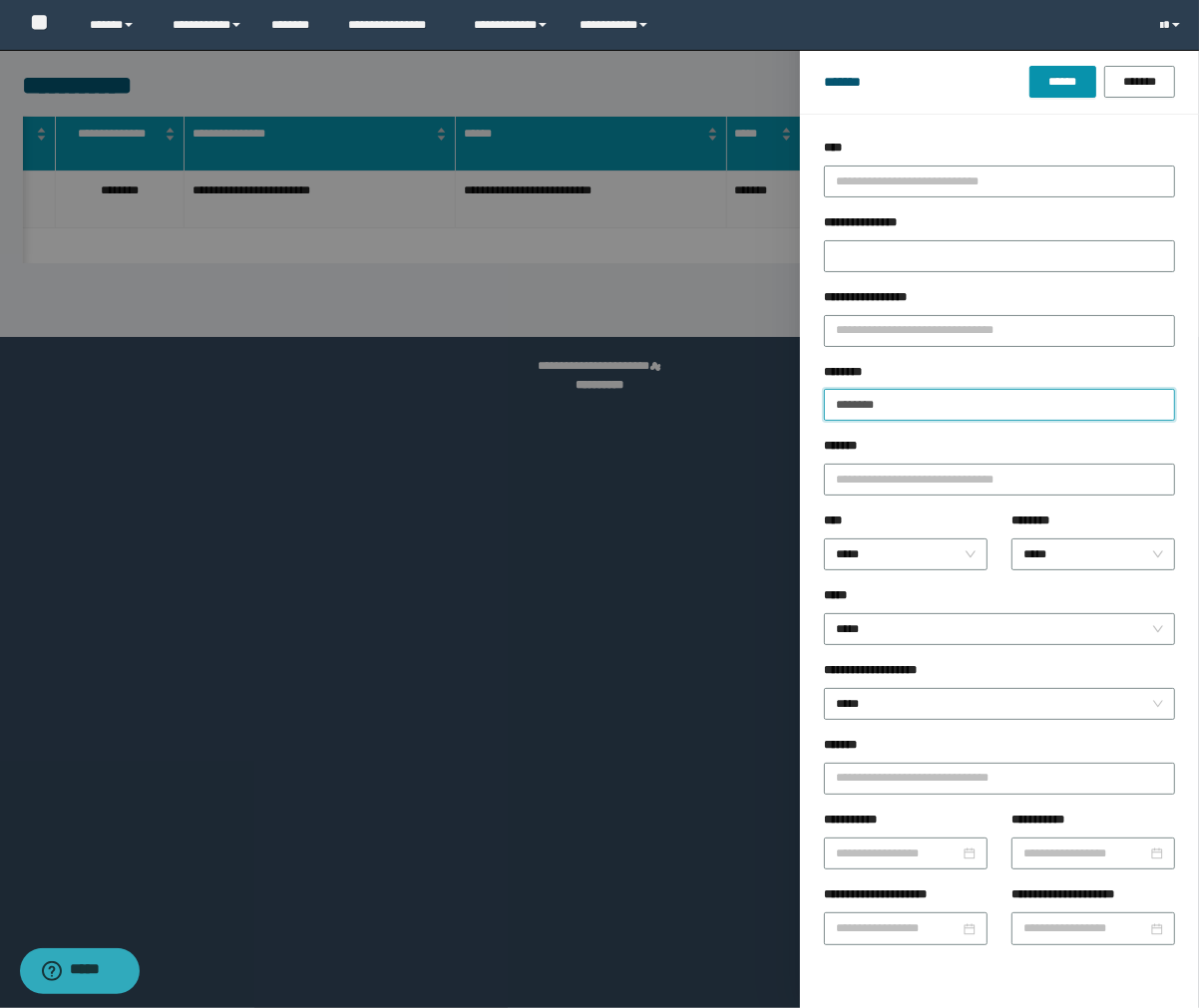 click on "********" at bounding box center (999, 405) 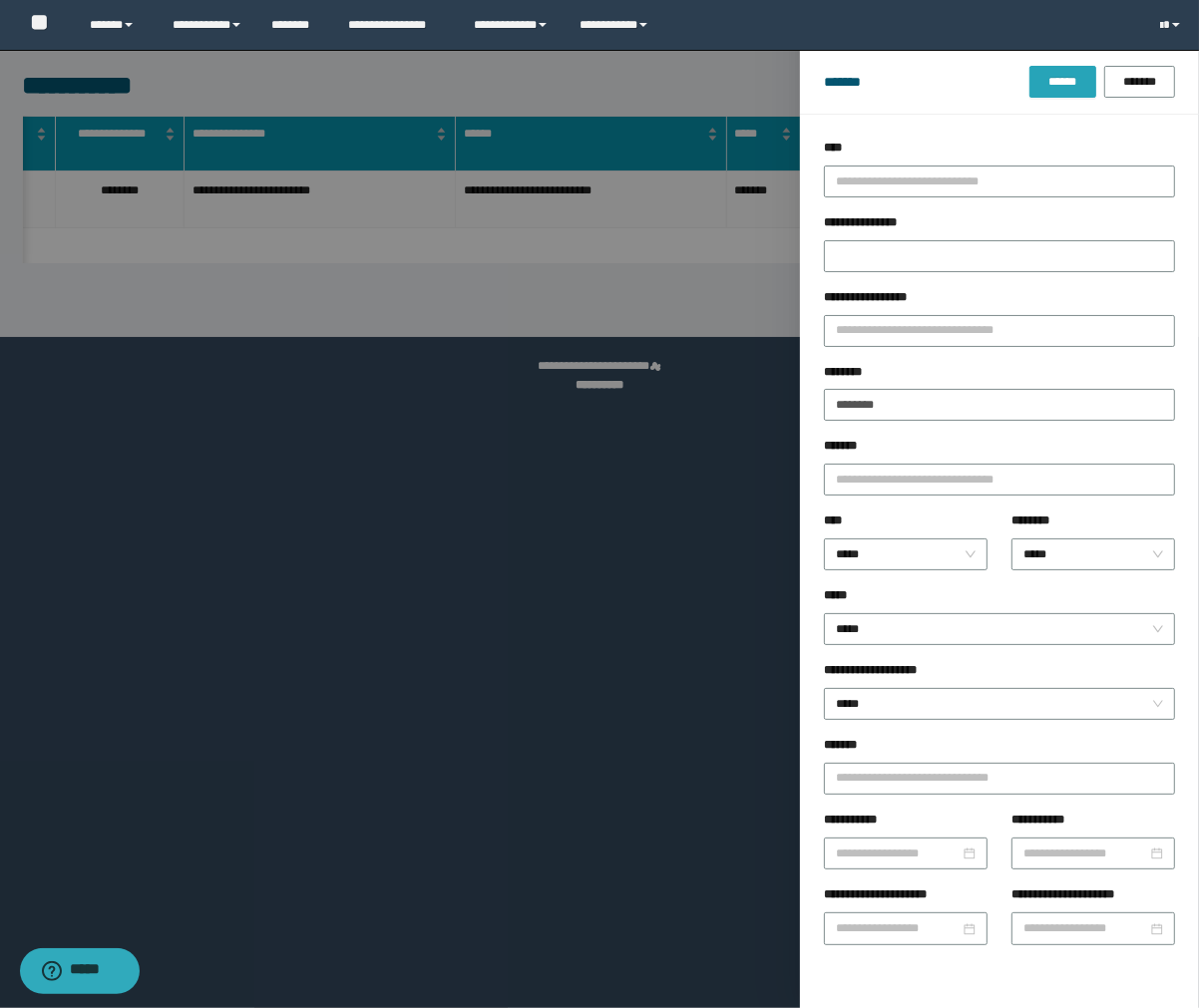 click on "******" at bounding box center (1062, 82) 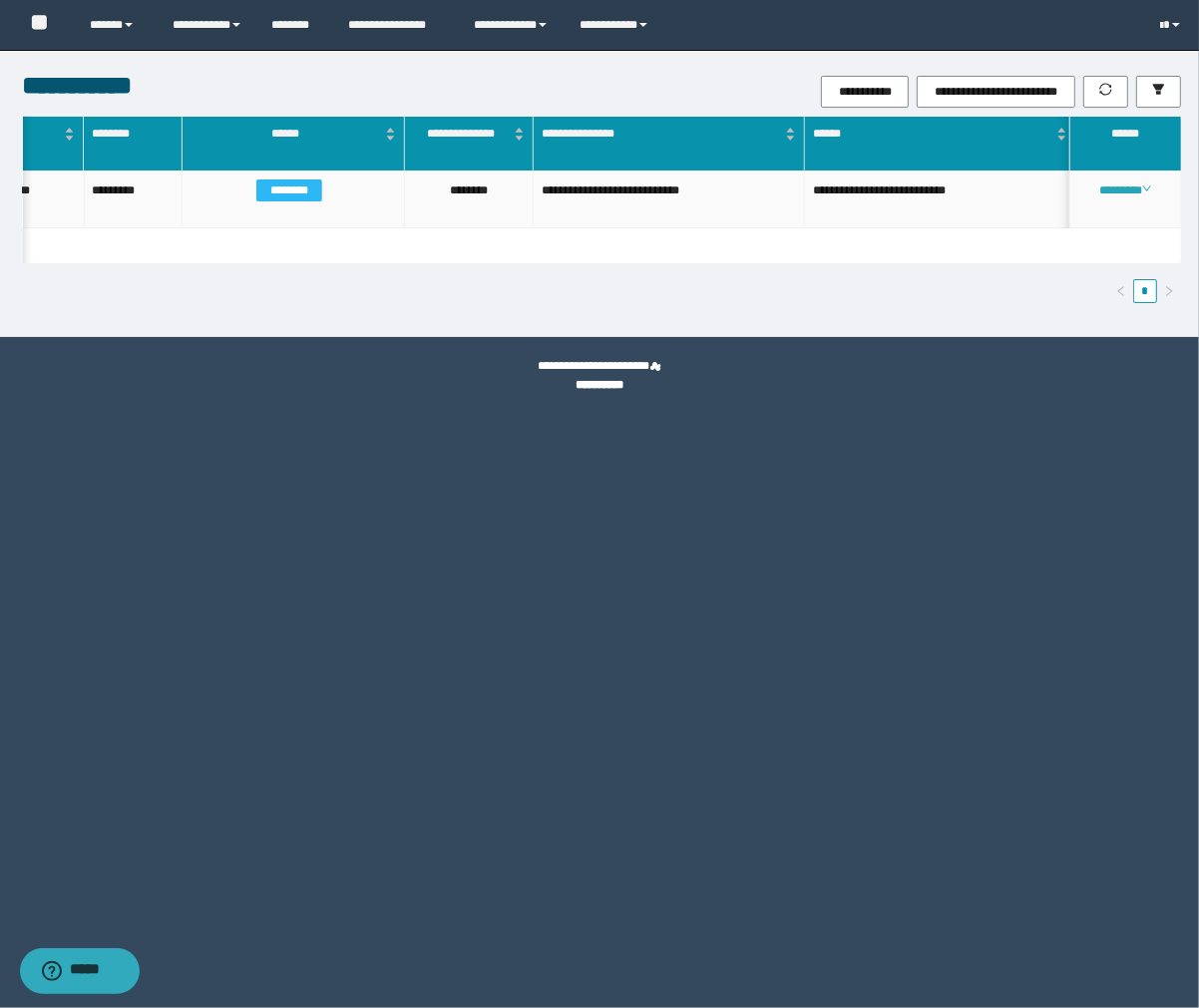click on "********" at bounding box center [1124, 190] 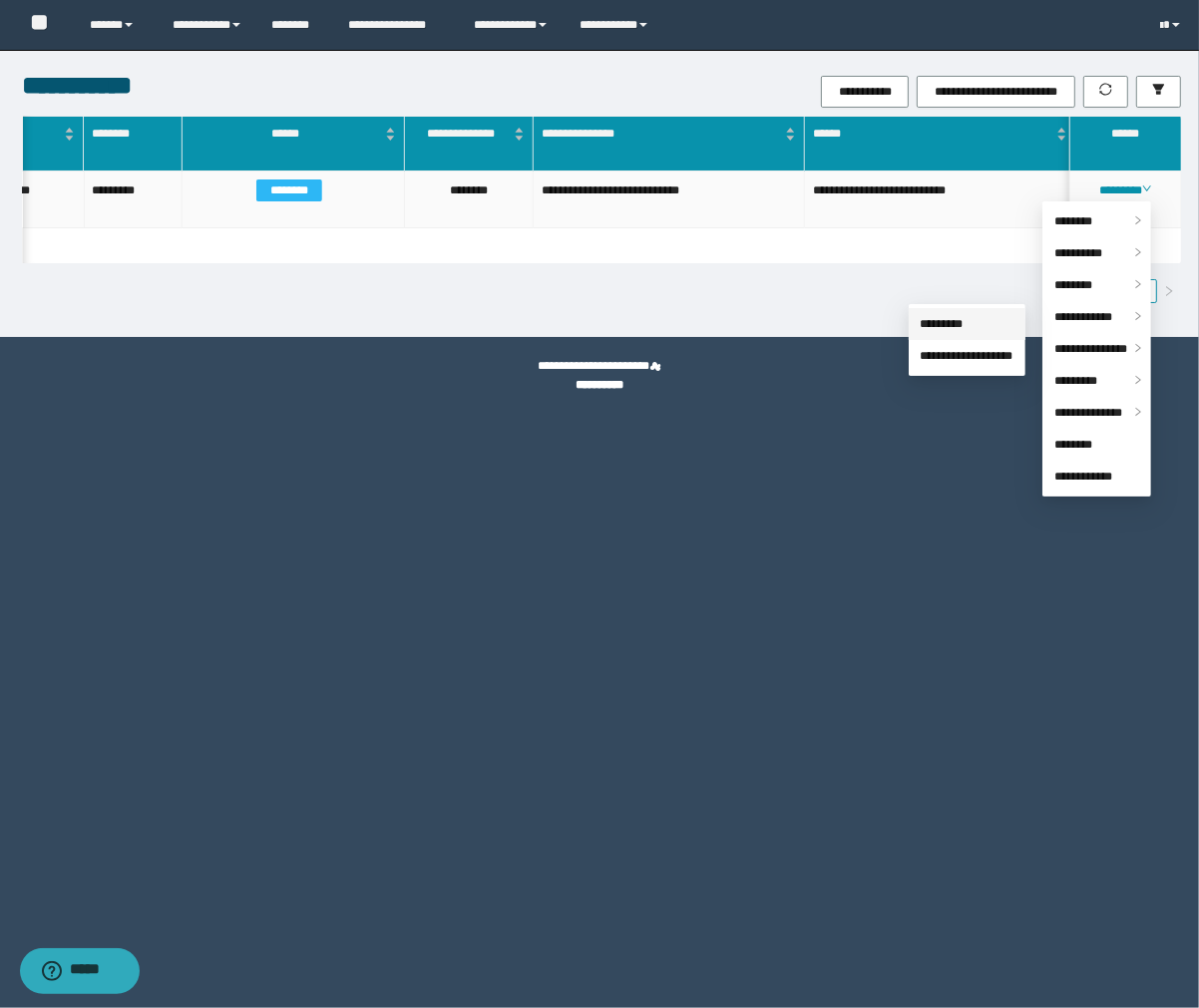 click on "*********" at bounding box center [942, 324] 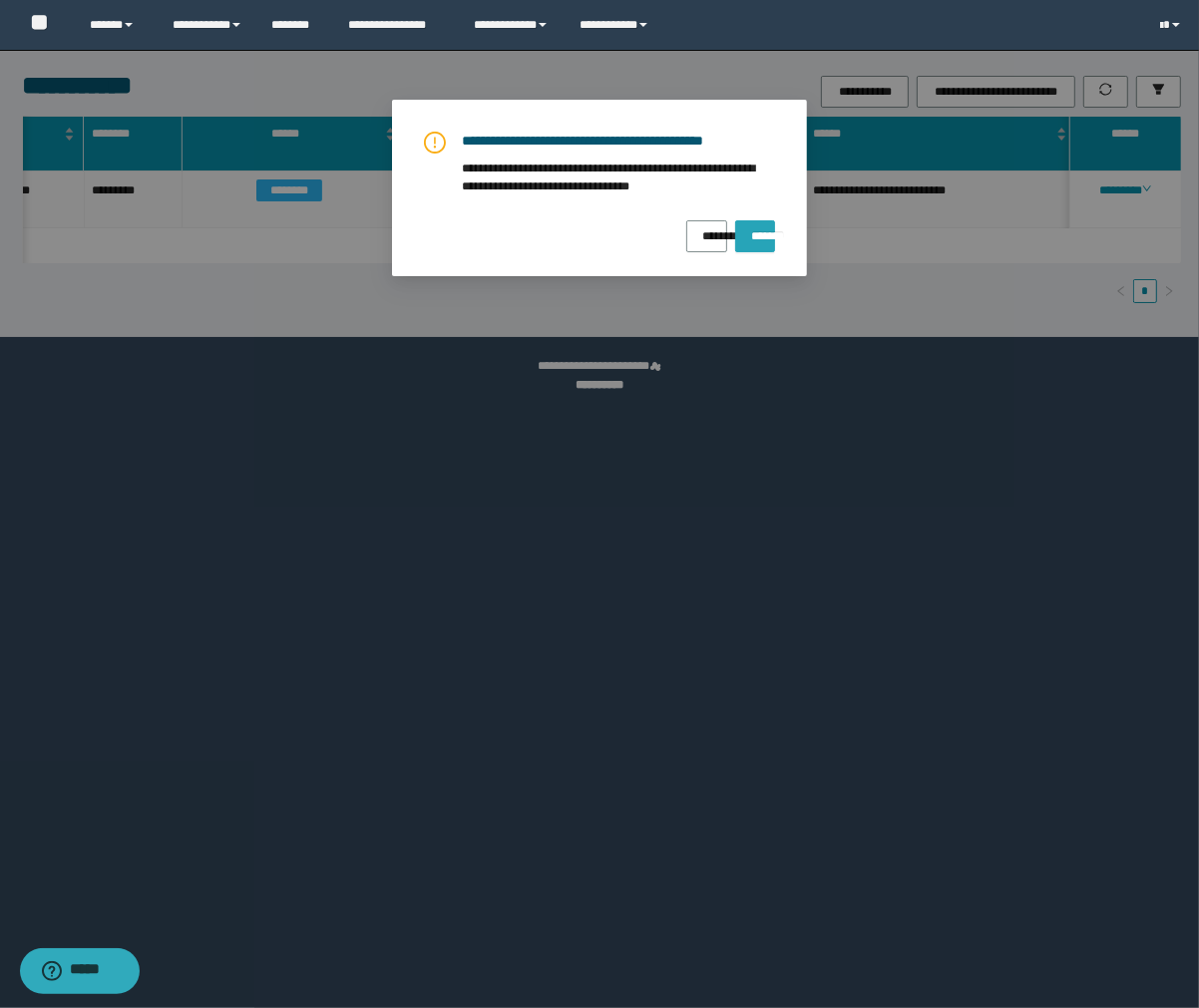 click on "*******" at bounding box center [755, 236] 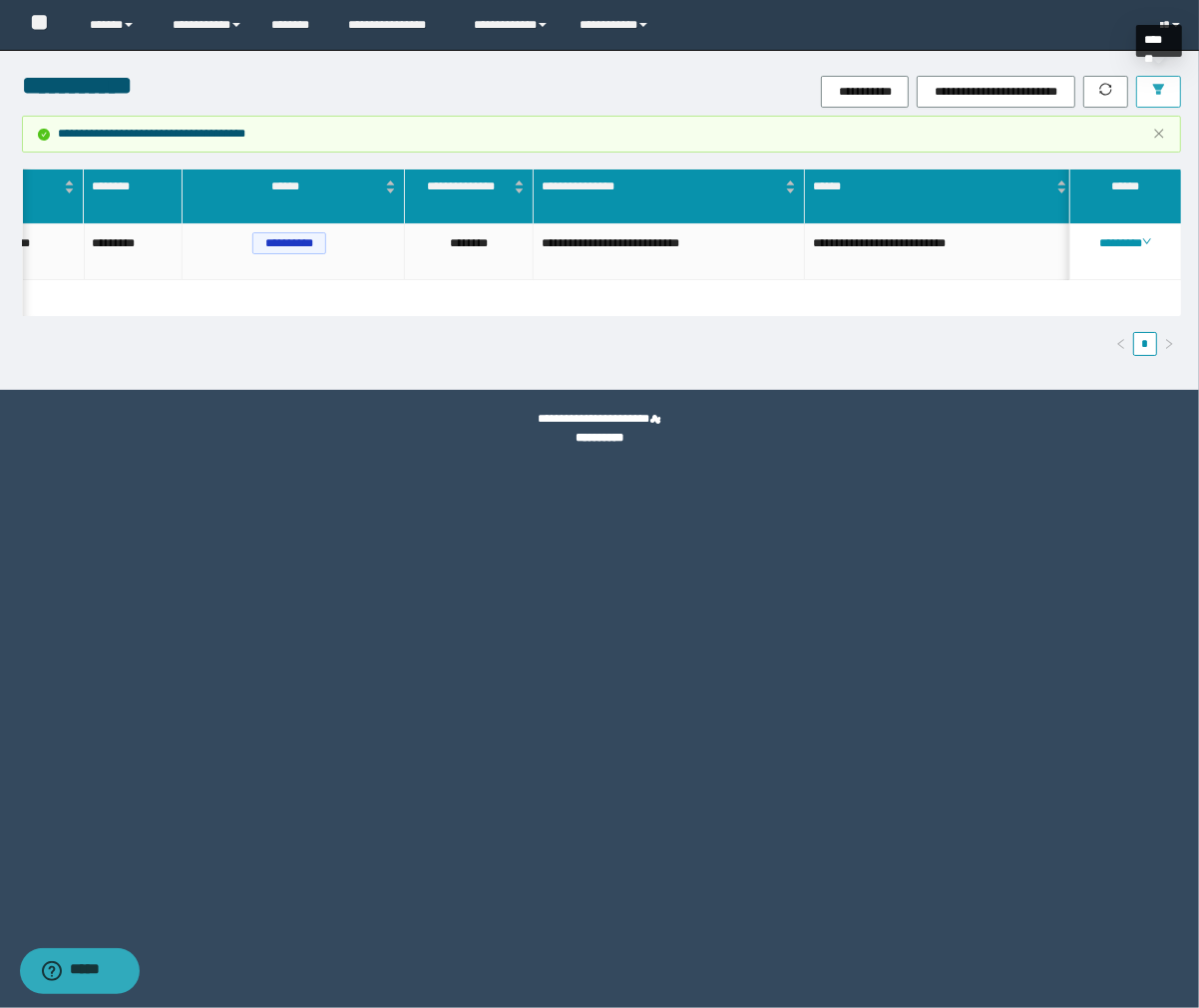 click at bounding box center [1158, 92] 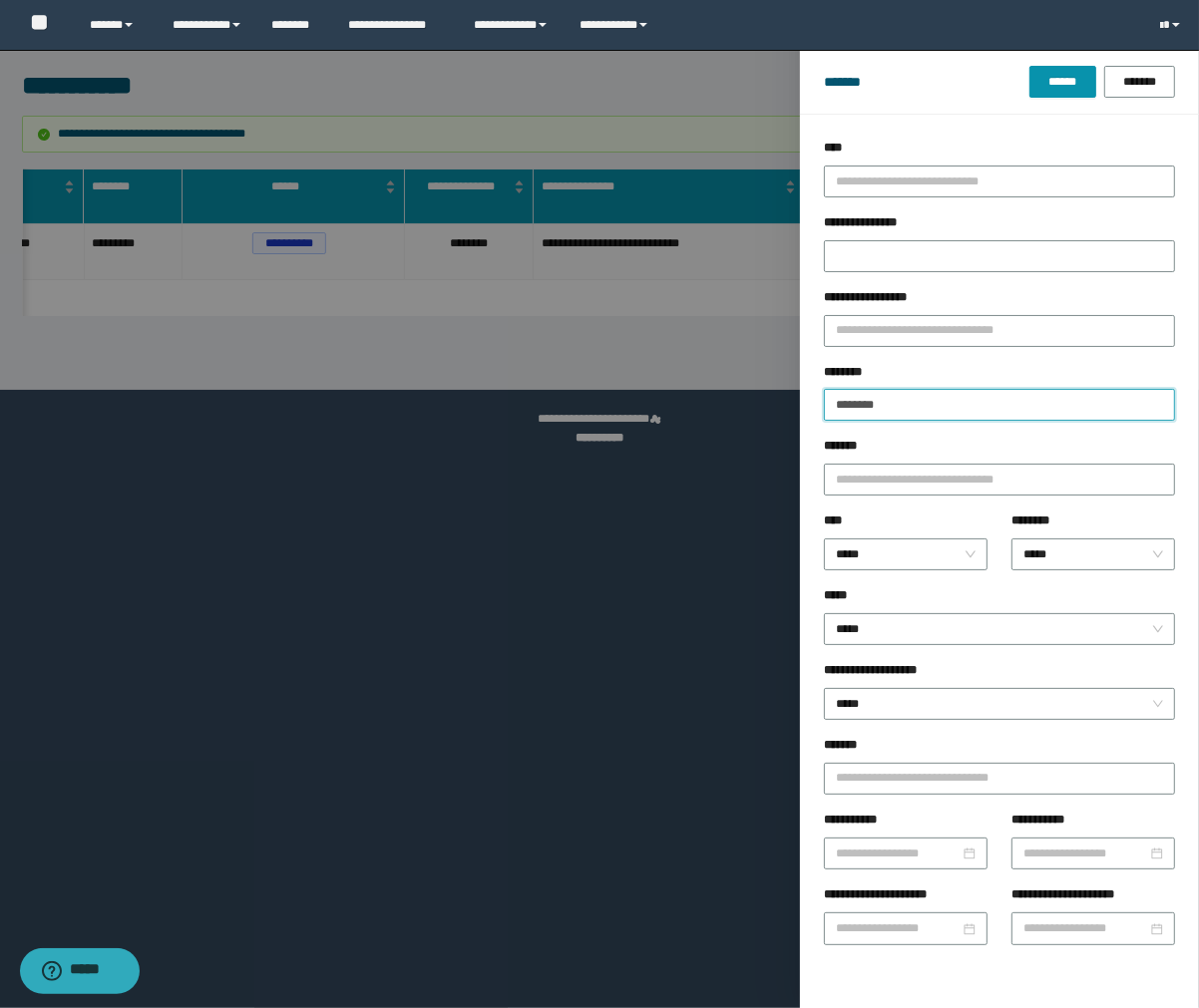 drag, startPoint x: 913, startPoint y: 409, endPoint x: 795, endPoint y: 402, distance: 118.20744 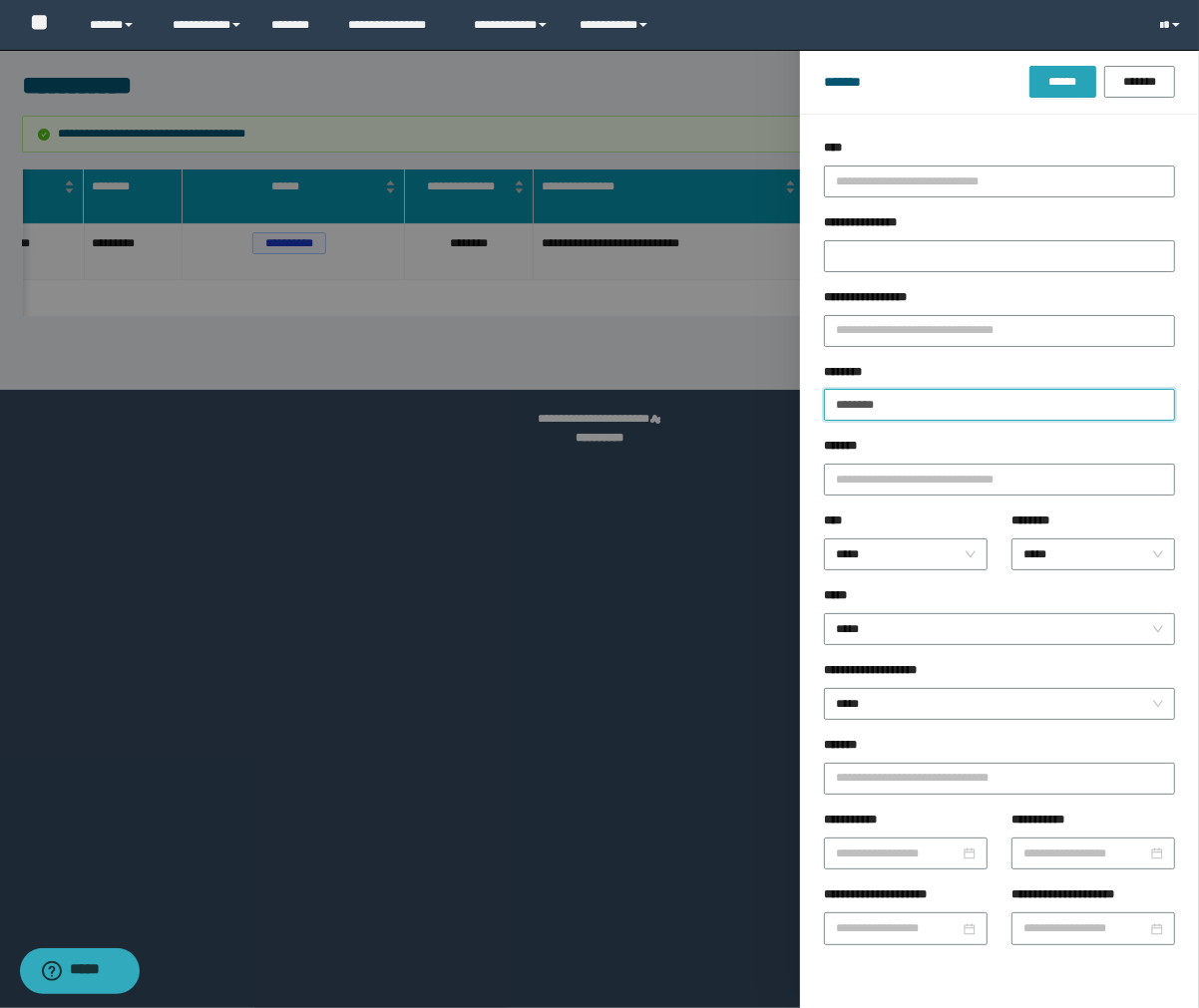 type on "********" 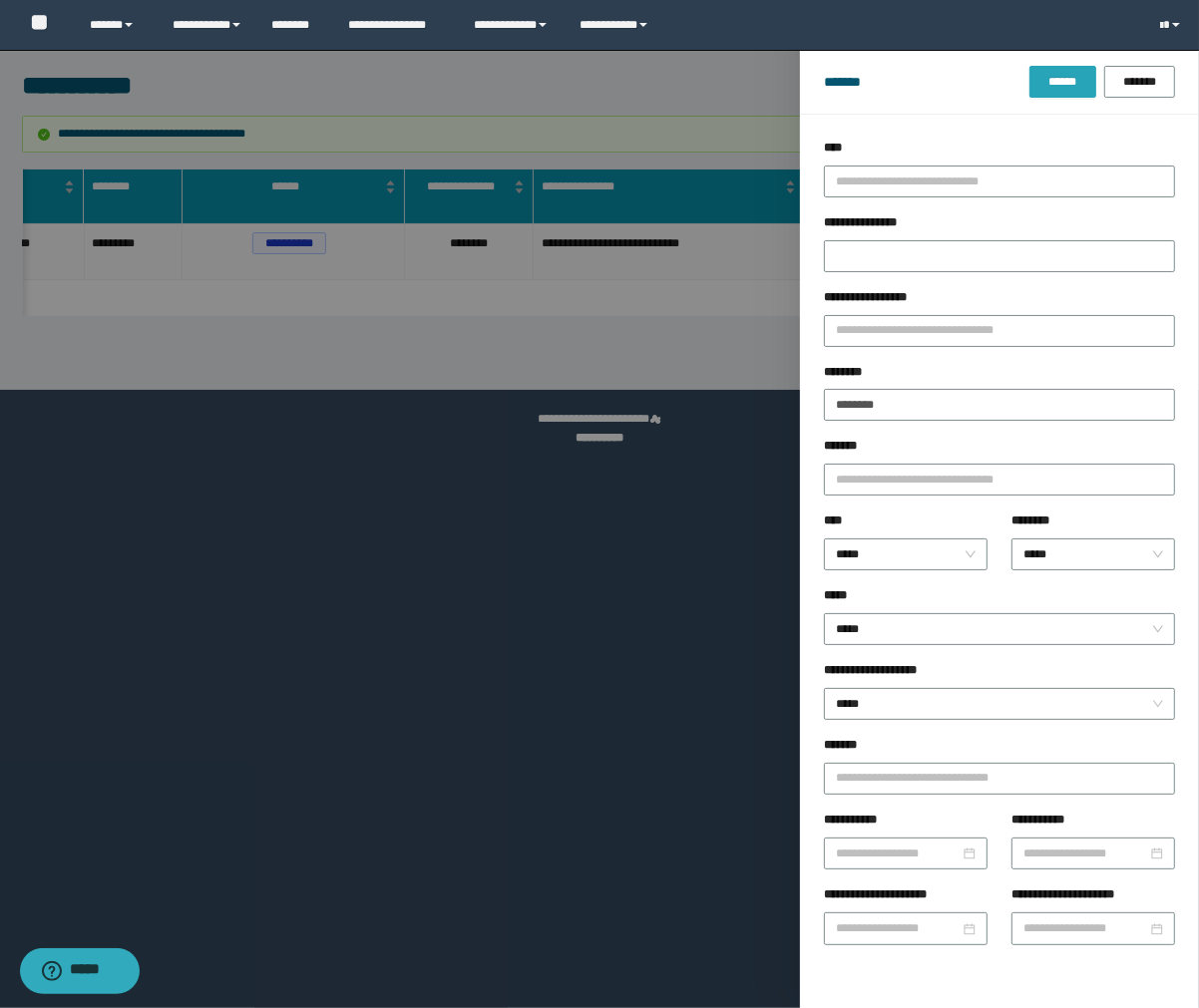 click on "******" at bounding box center (1062, 82) 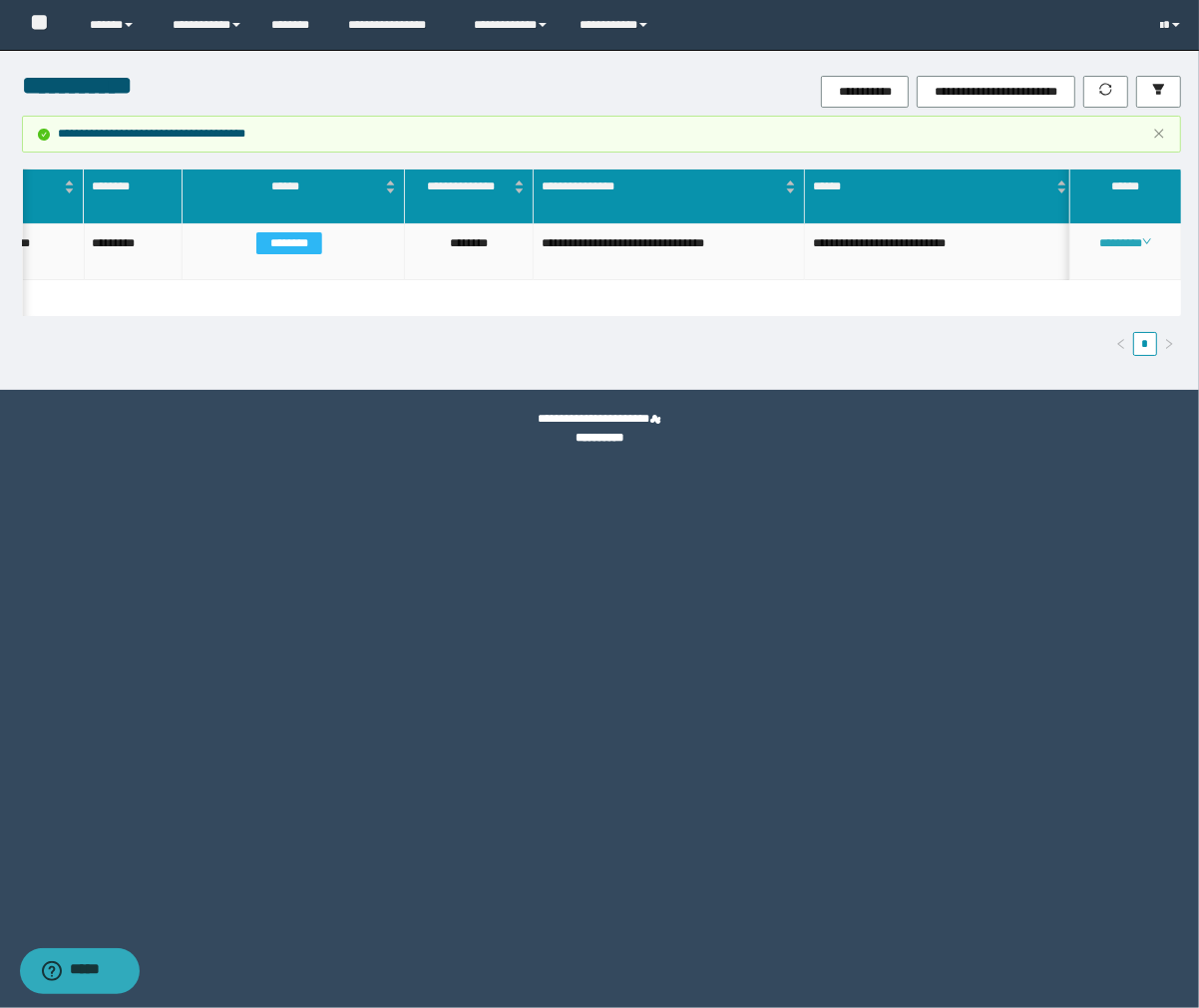 click on "********" at bounding box center [1124, 243] 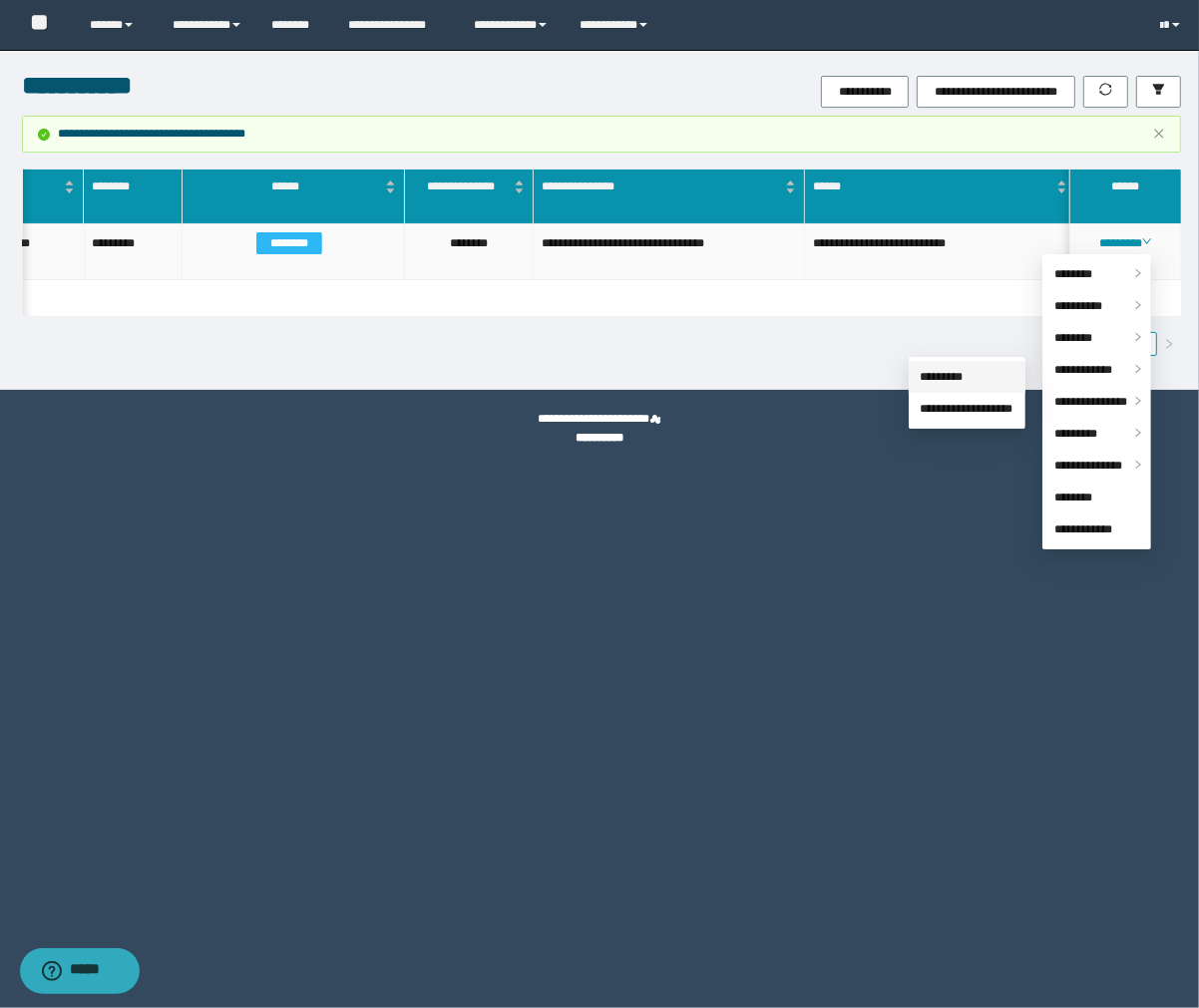 click on "*********" at bounding box center [942, 377] 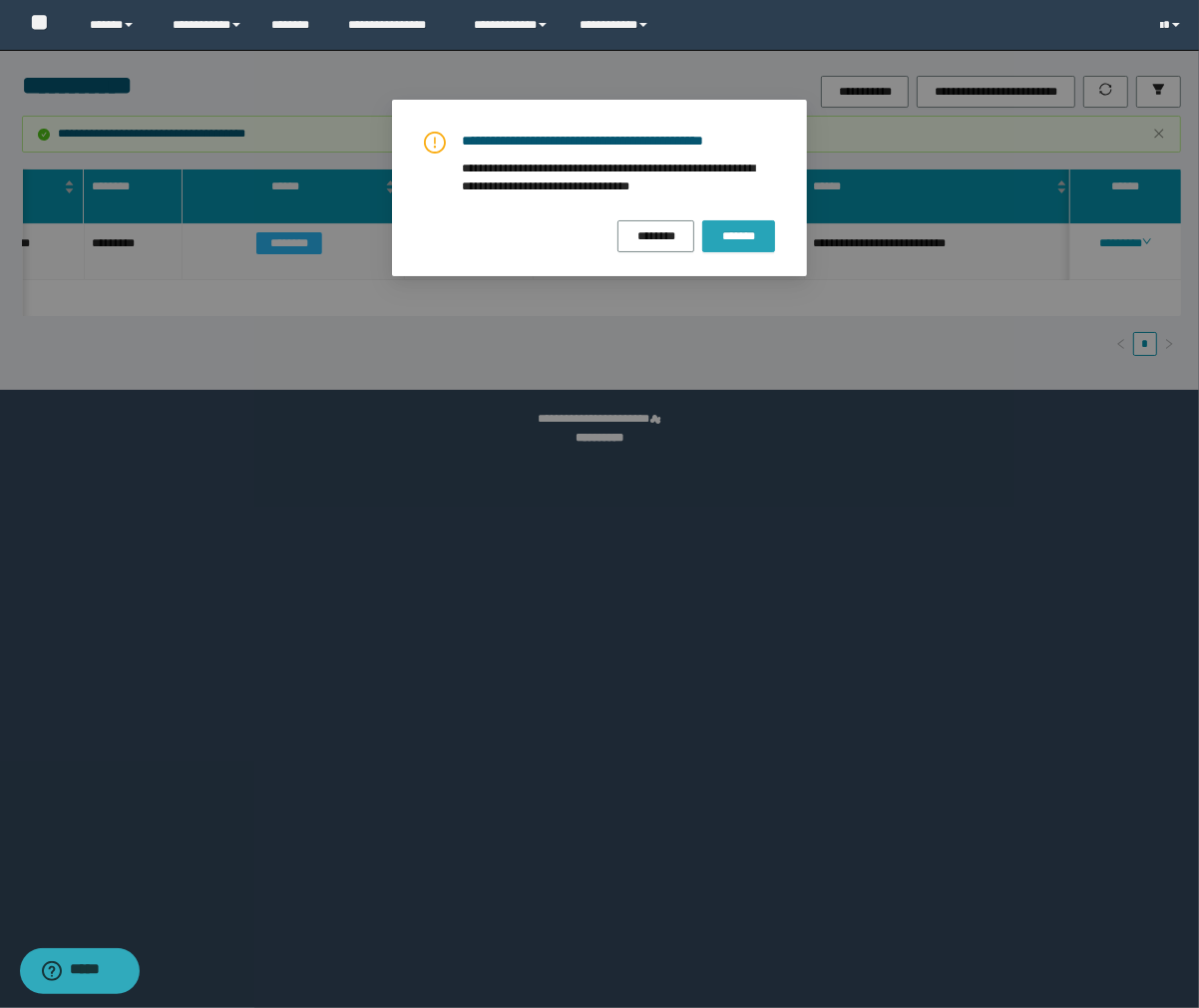 click on "*******" at bounding box center [738, 236] 